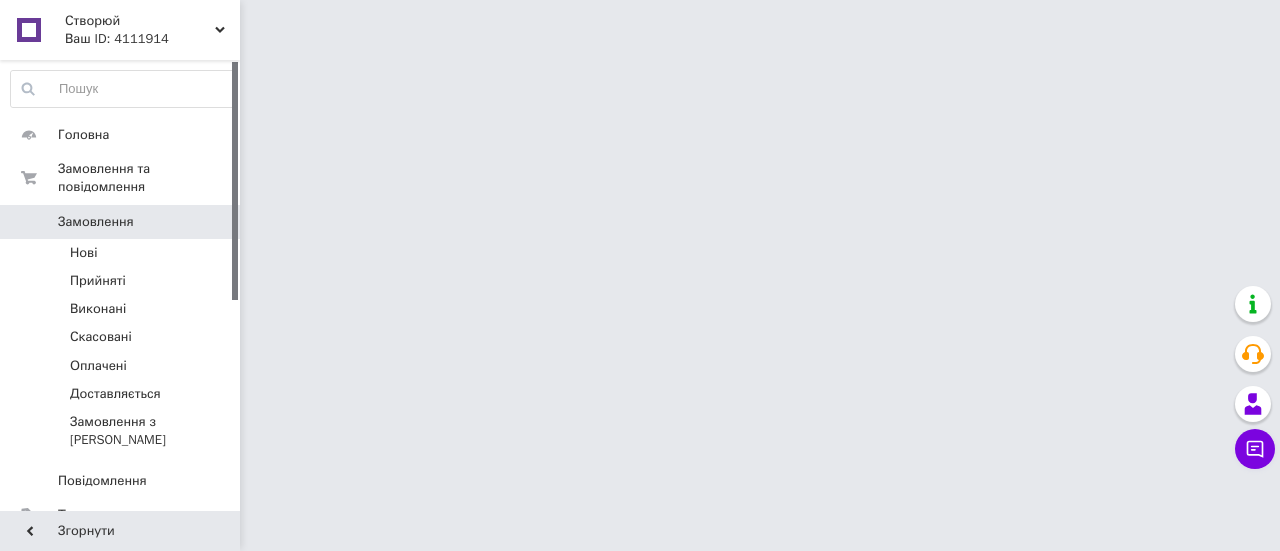 scroll, scrollTop: 0, scrollLeft: 0, axis: both 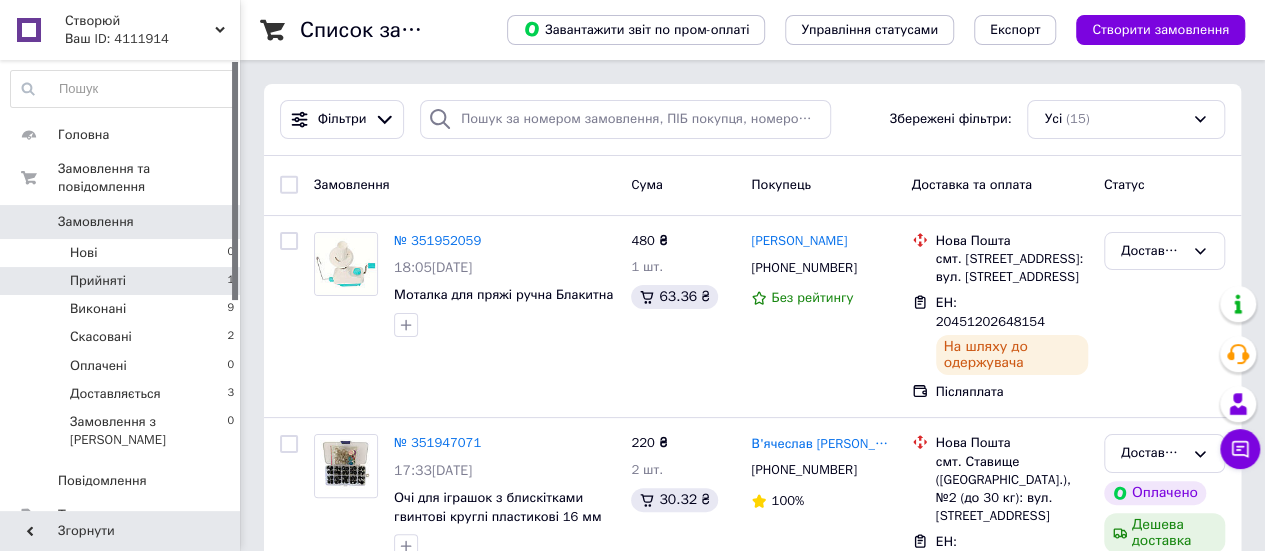 click on "Прийняті 1" at bounding box center (123, 281) 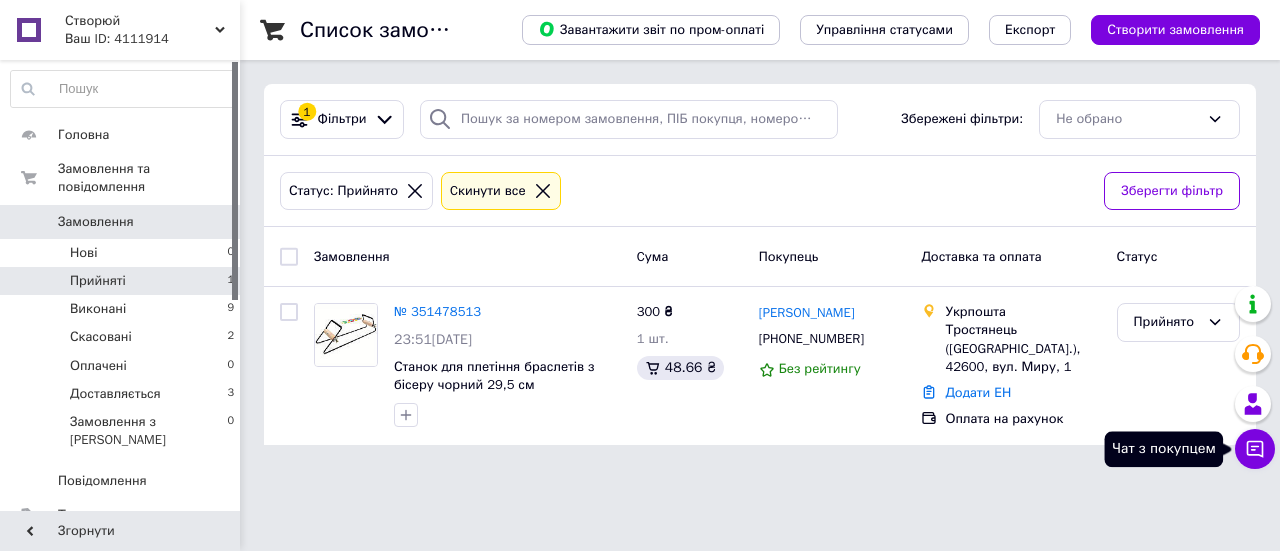 click 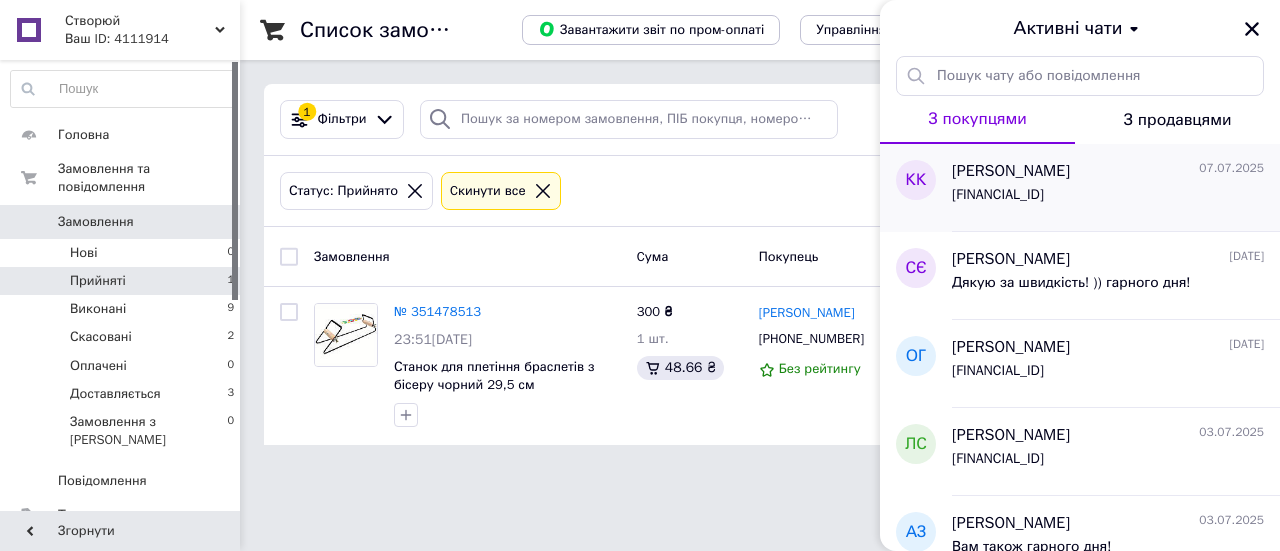 click on "UA913220010000026001350073554" at bounding box center [998, 195] 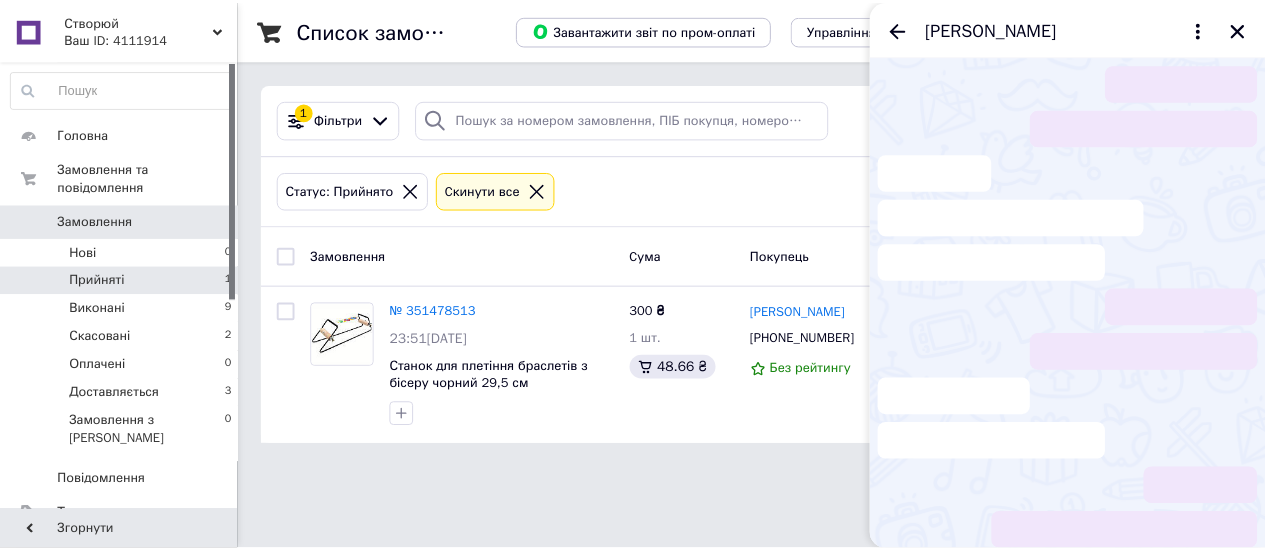 scroll, scrollTop: 318, scrollLeft: 0, axis: vertical 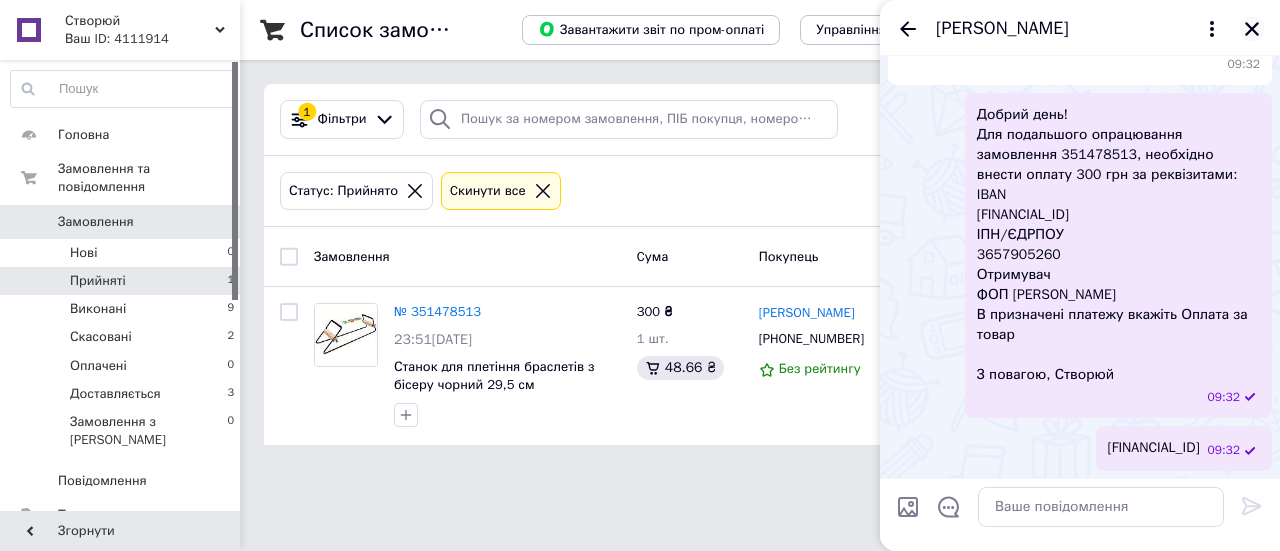 click at bounding box center [1252, 29] 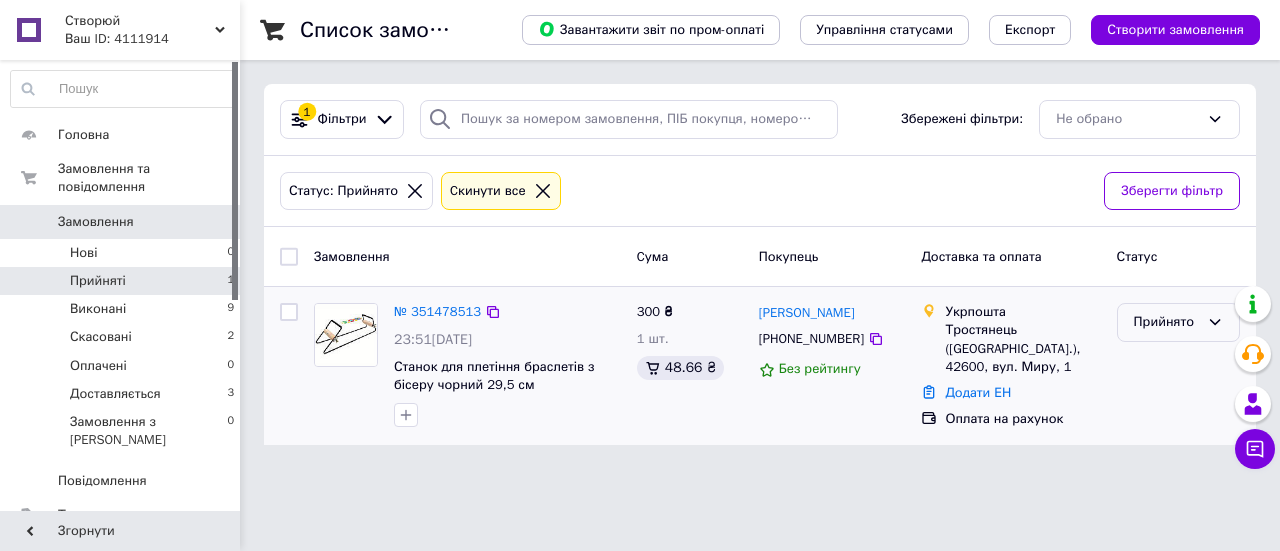 click on "Прийнято" at bounding box center [1166, 322] 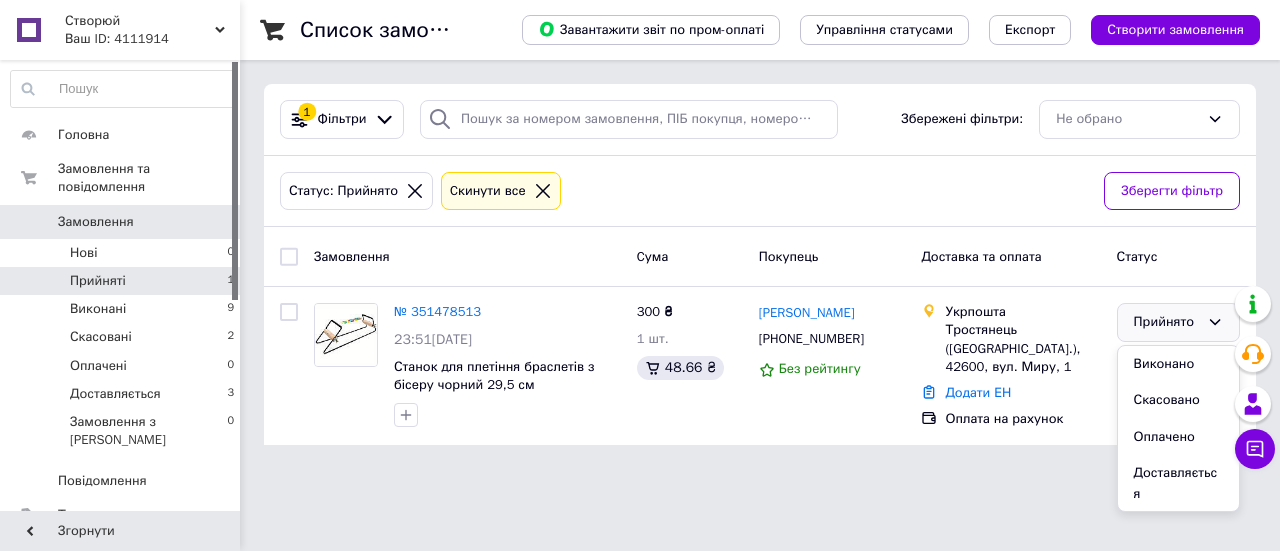 click on "Список замовлень   Завантажити звіт по пром-оплаті Управління статусами Експорт Створити замовлення 1 Фільтри Збережені фільтри: Не обрано Статус: Прийнято Cкинути все Зберегти фільтр Замовлення Cума Покупець Доставка та оплата Статус № 351478513 23:51, 06.07.2025 Станок для плетіння браслетів з бісеру чорний 29,5 см 300 ₴ 1 шт. 48.66 ₴ Клеопатра Кияшко +380954838510 Без рейтингу Укрпошта Тростянець (Сумська обл.), 42600, вул. Миру, 1 Додати ЕН Оплата на рахунок Прийнято Виконано Скасовано Оплачено Доставляється" at bounding box center (760, 234) 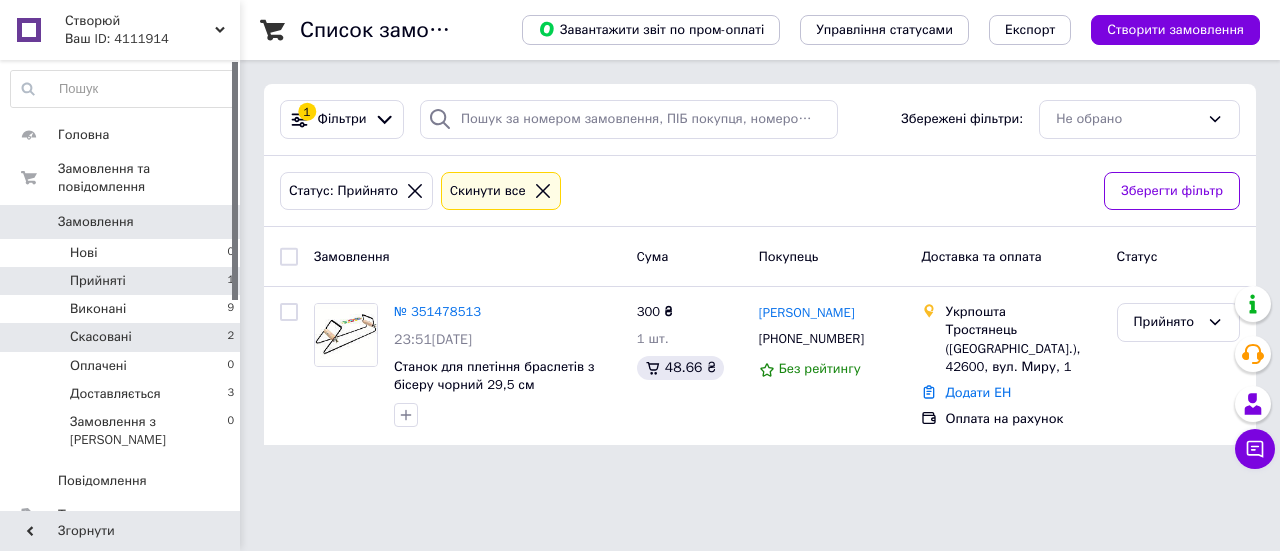 click on "Скасовані" at bounding box center (101, 337) 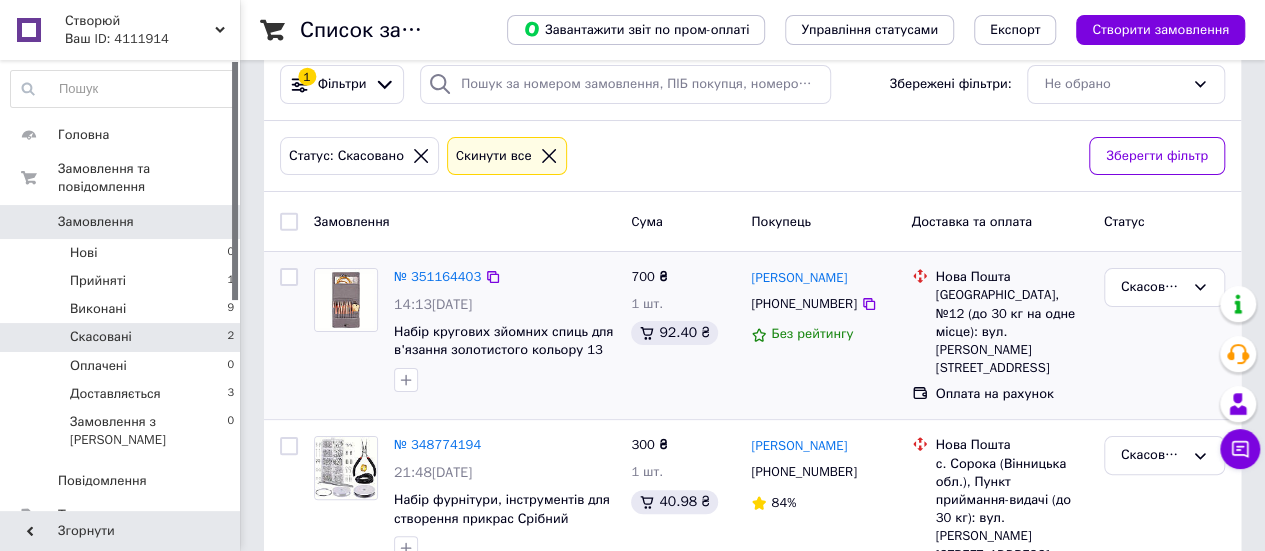 scroll, scrollTop: 70, scrollLeft: 0, axis: vertical 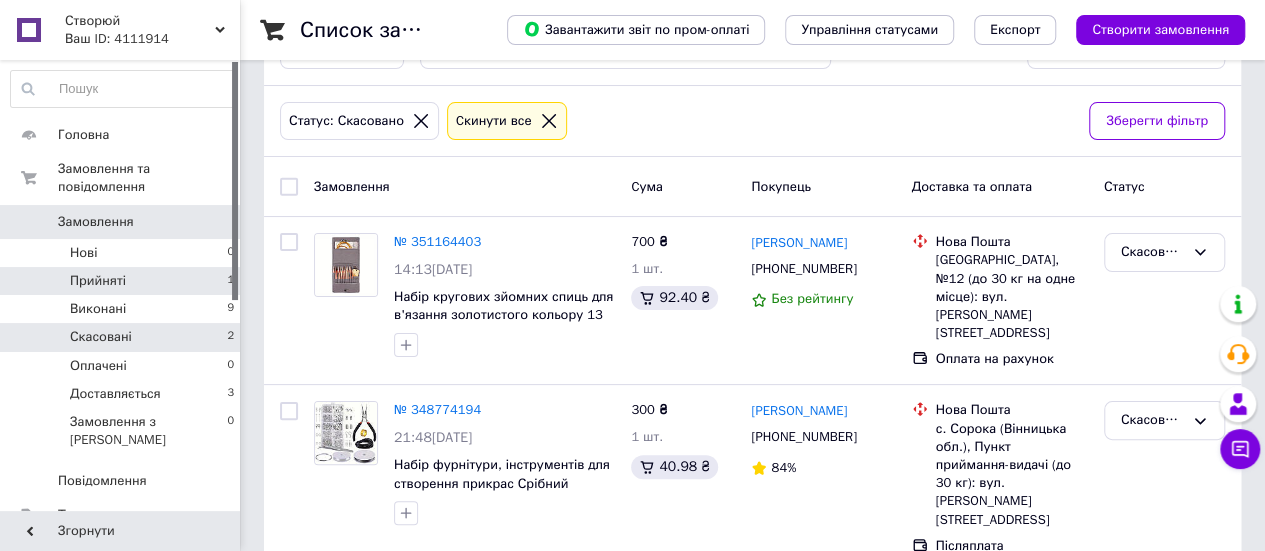 click on "Прийняті 1" at bounding box center (123, 281) 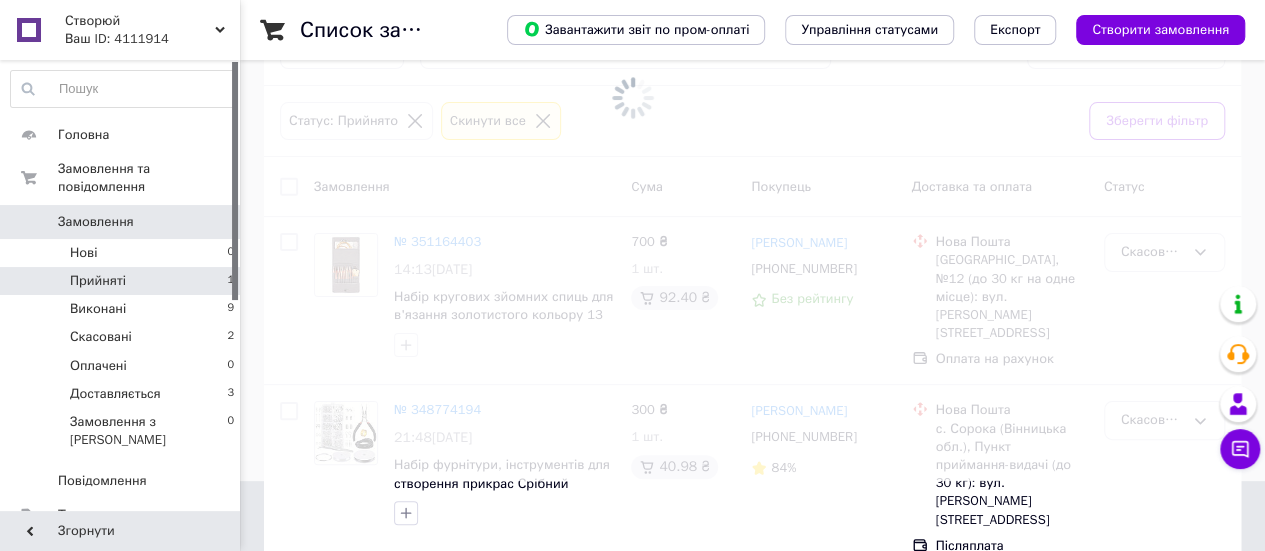 scroll, scrollTop: 0, scrollLeft: 0, axis: both 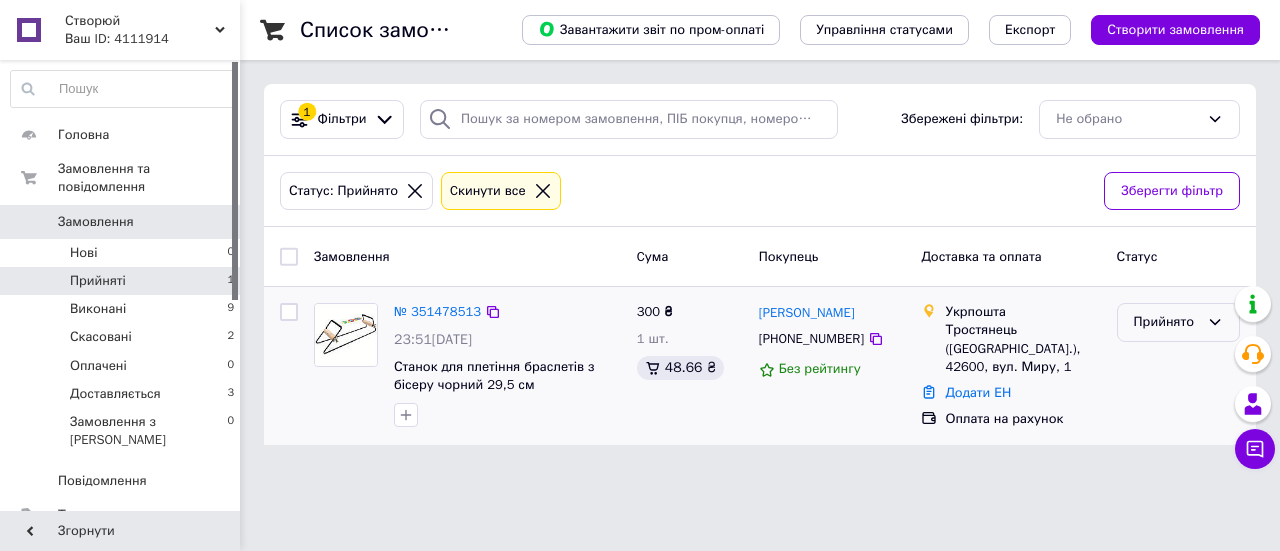 click on "Прийнято" at bounding box center (1166, 322) 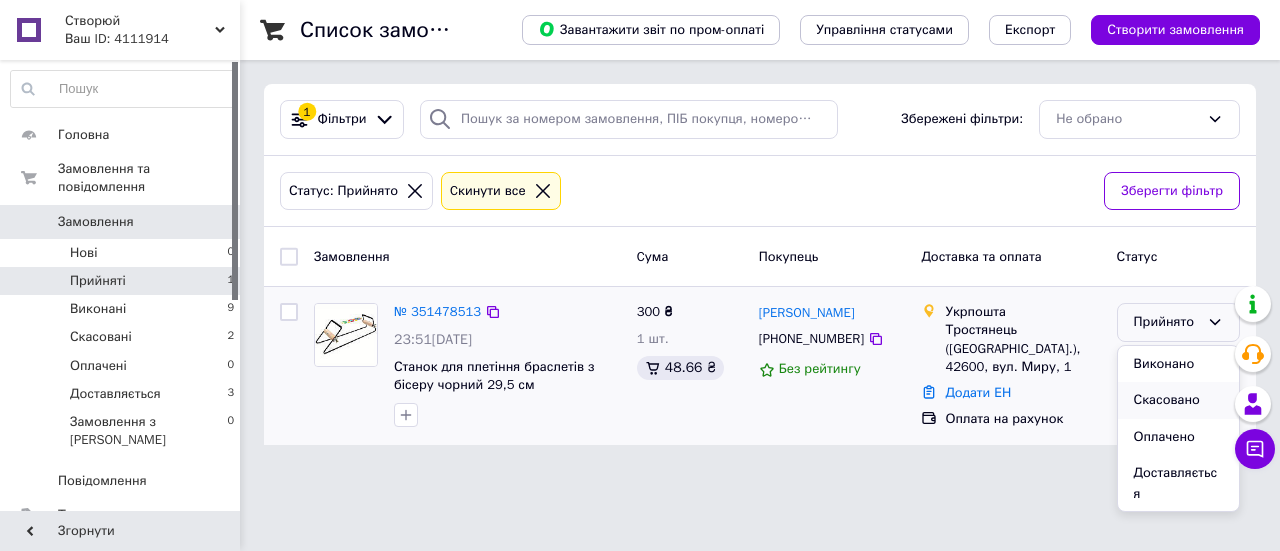 click on "Скасовано" at bounding box center (1178, 400) 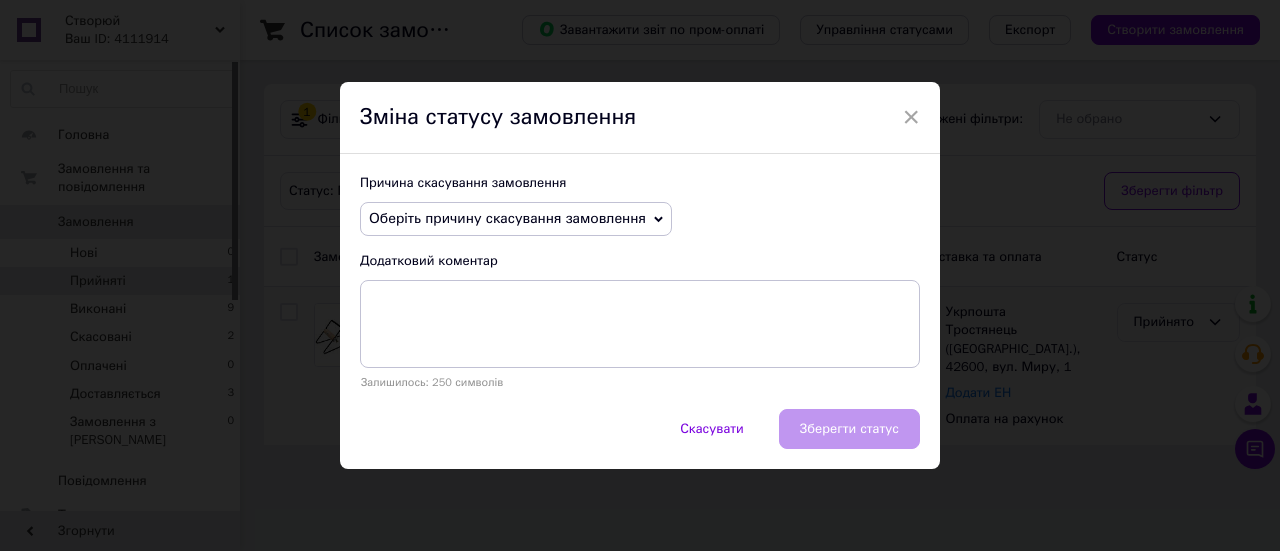 click on "Оберіть причину скасування замовлення" at bounding box center (507, 218) 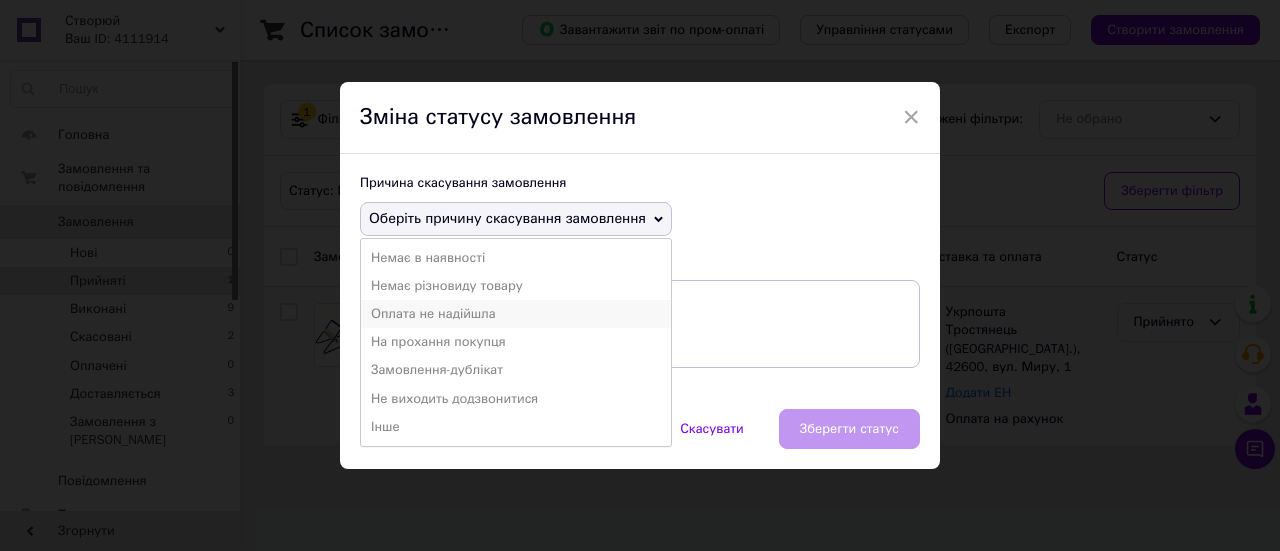 click on "Оплата не надійшла" at bounding box center (516, 314) 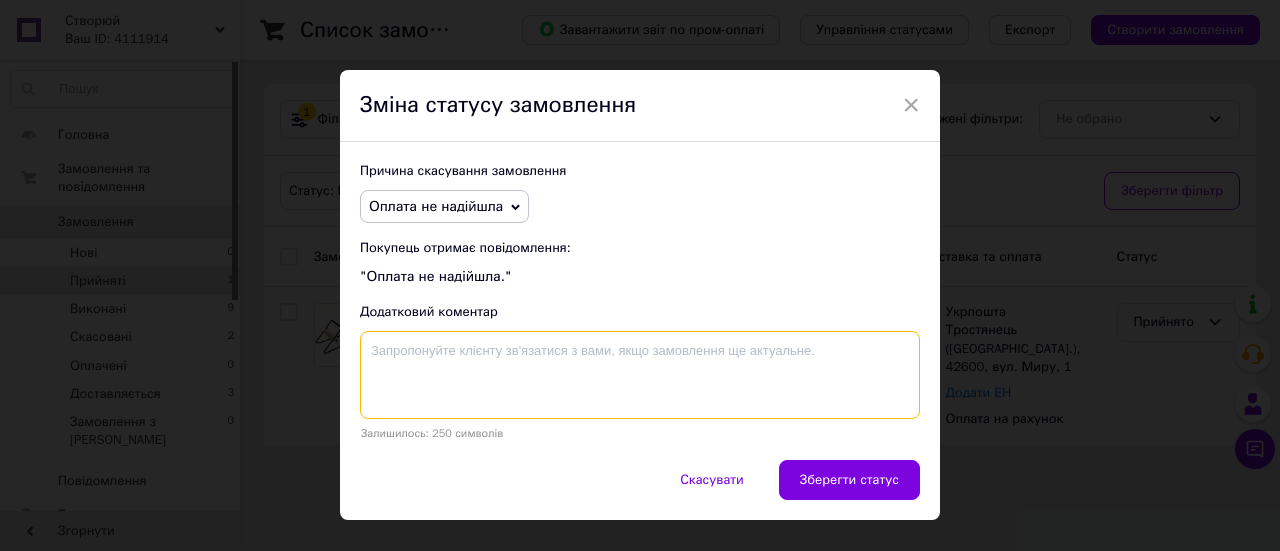 click at bounding box center [640, 375] 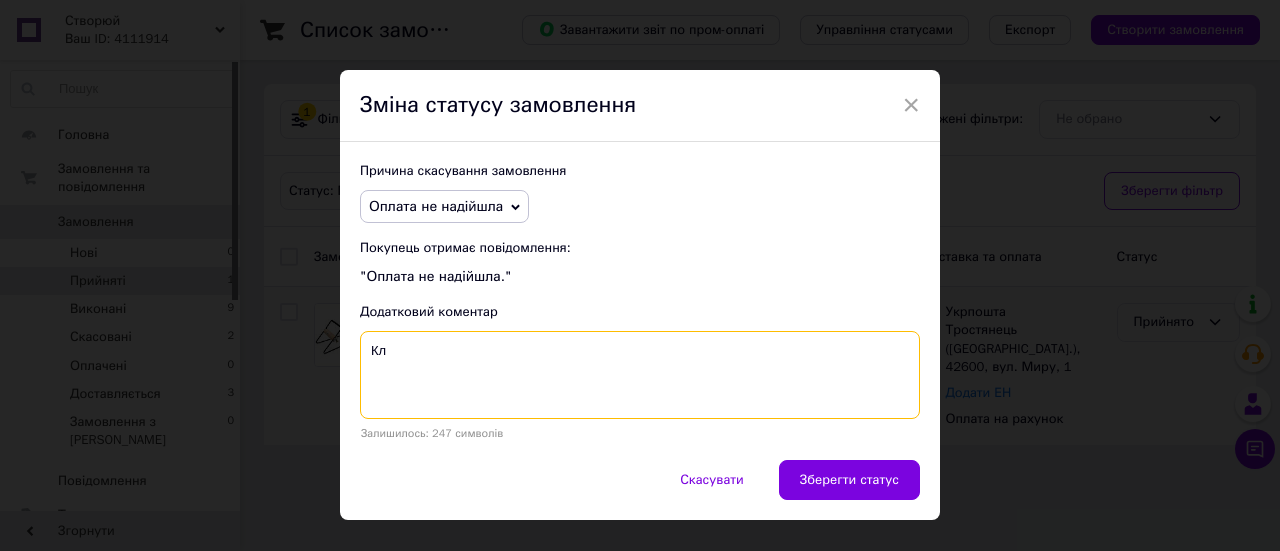type on "К" 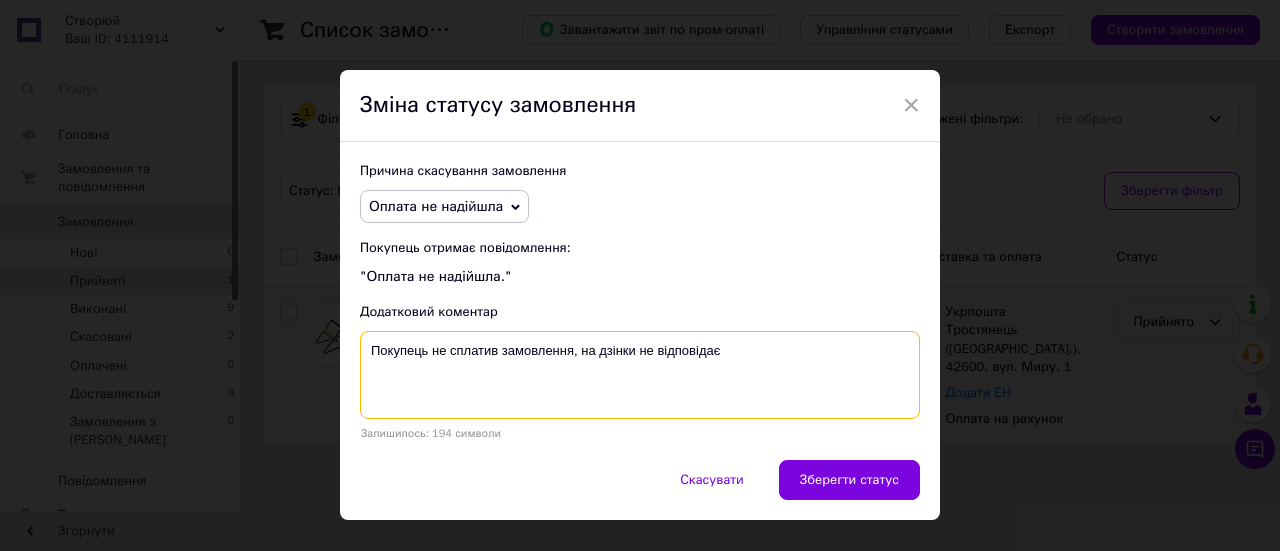 click on "Покупець не сплатив замовлення, на дзінки не відповідає" at bounding box center (640, 375) 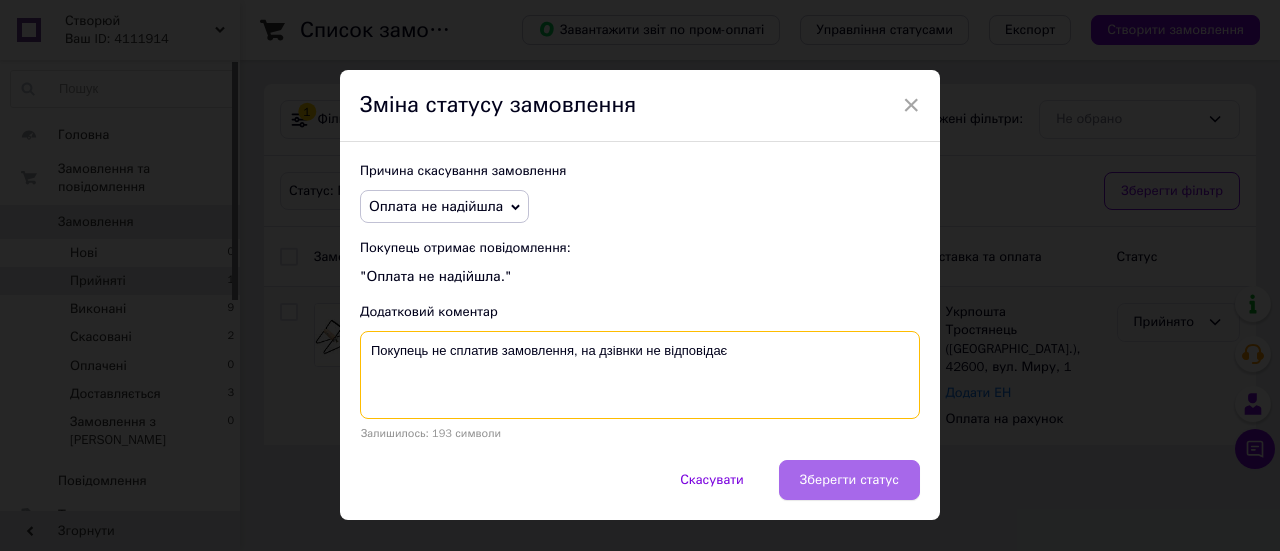 type on "Покупець не сплатив замовлення, на дзівнки не відповідає" 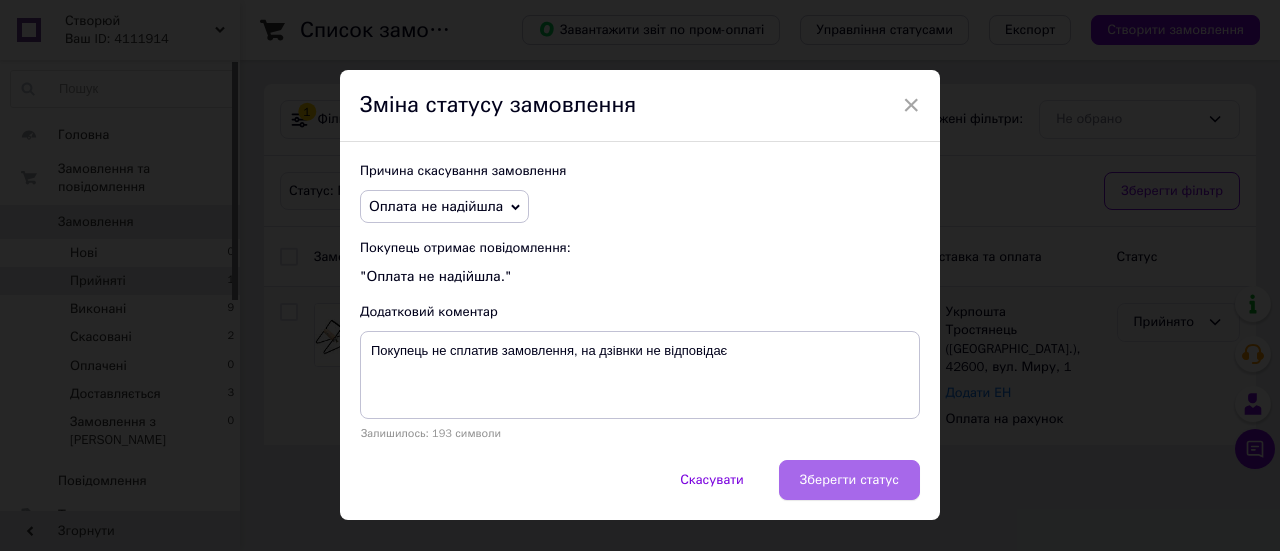 click on "Зберегти статус" at bounding box center [849, 480] 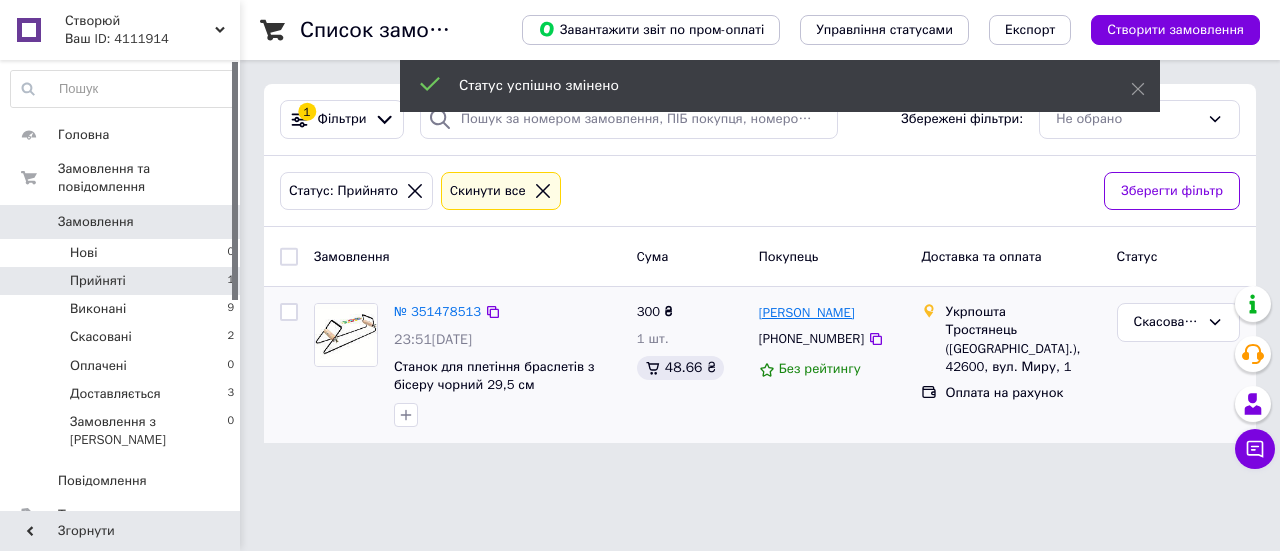 click on "Клеопатра Кияшко" at bounding box center (807, 313) 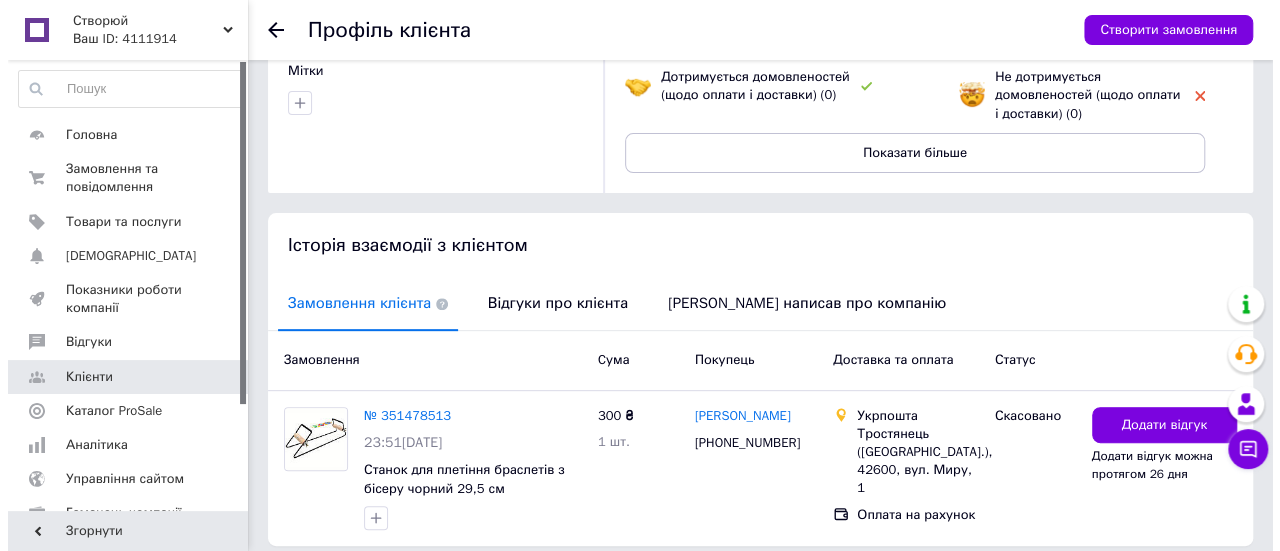 scroll, scrollTop: 316, scrollLeft: 0, axis: vertical 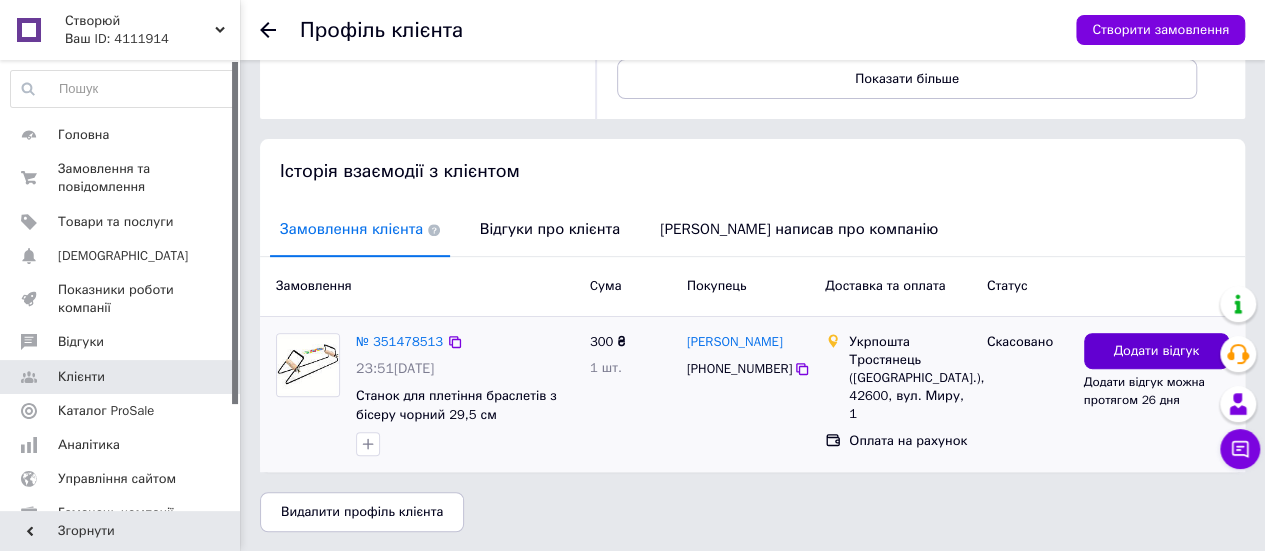 click on "Додати відгук" at bounding box center [1156, 351] 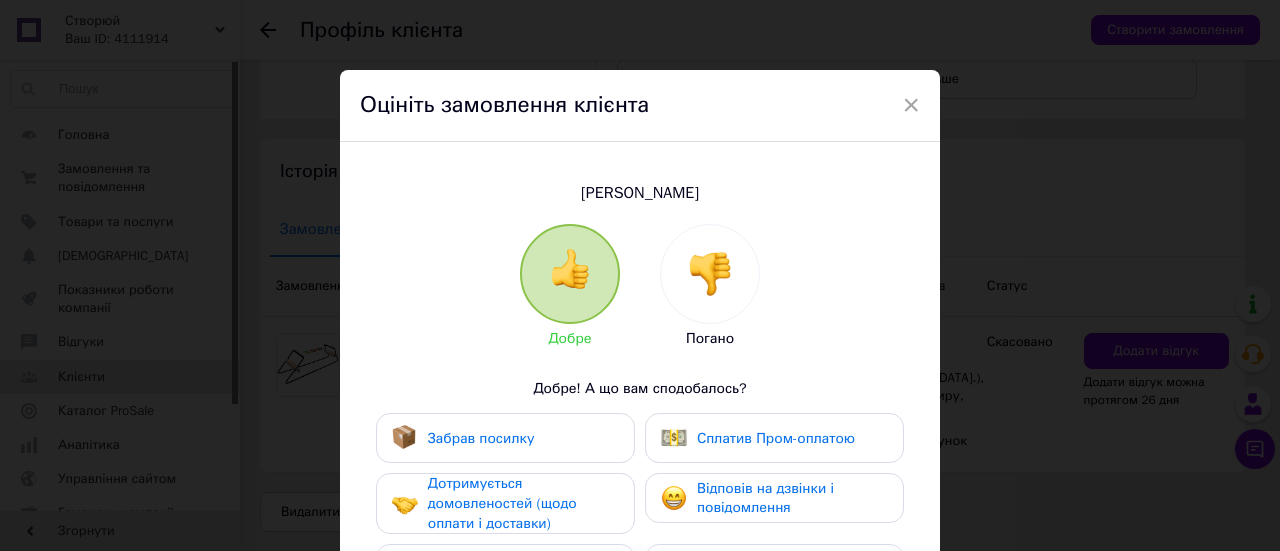 click at bounding box center [710, 274] 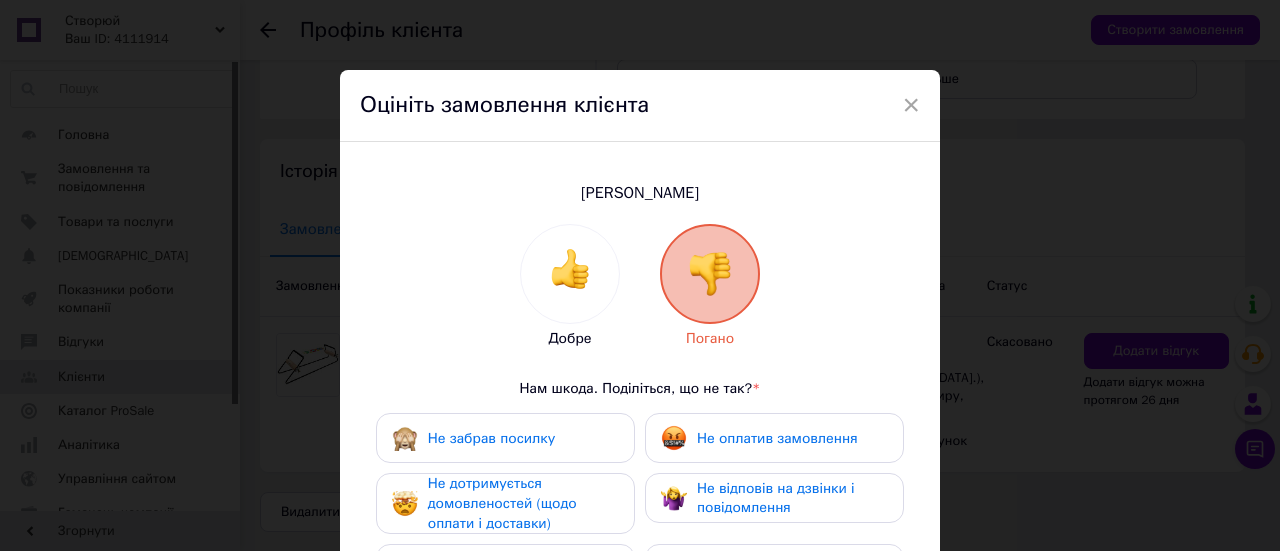 click on "Не оплатив замовлення" at bounding box center (777, 438) 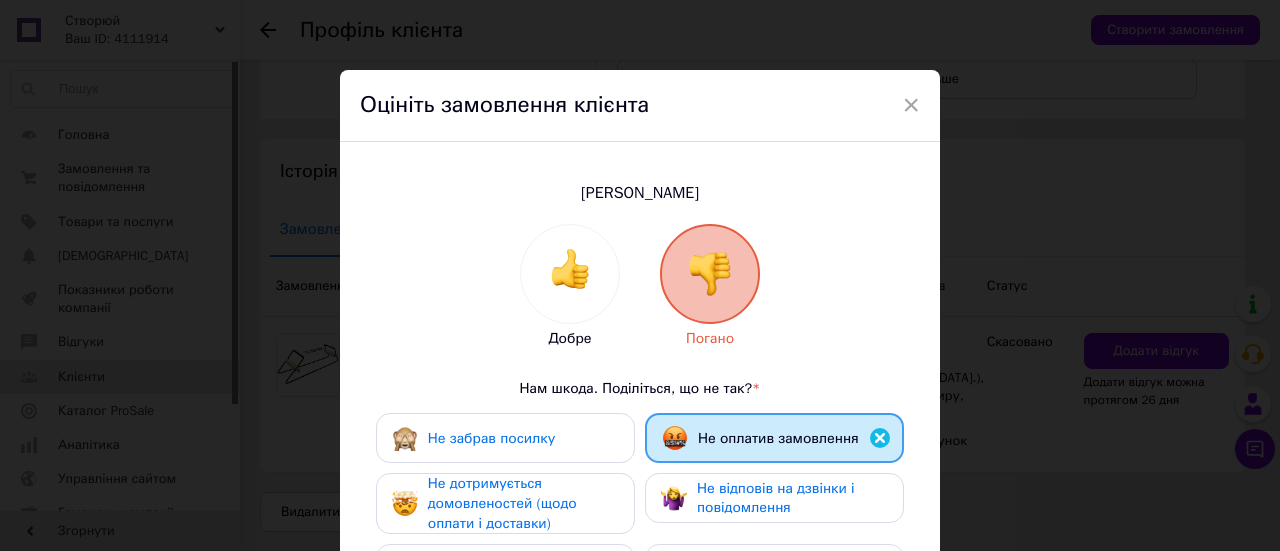 click on "Не відповів на дзвінки і повідомлення" at bounding box center (776, 498) 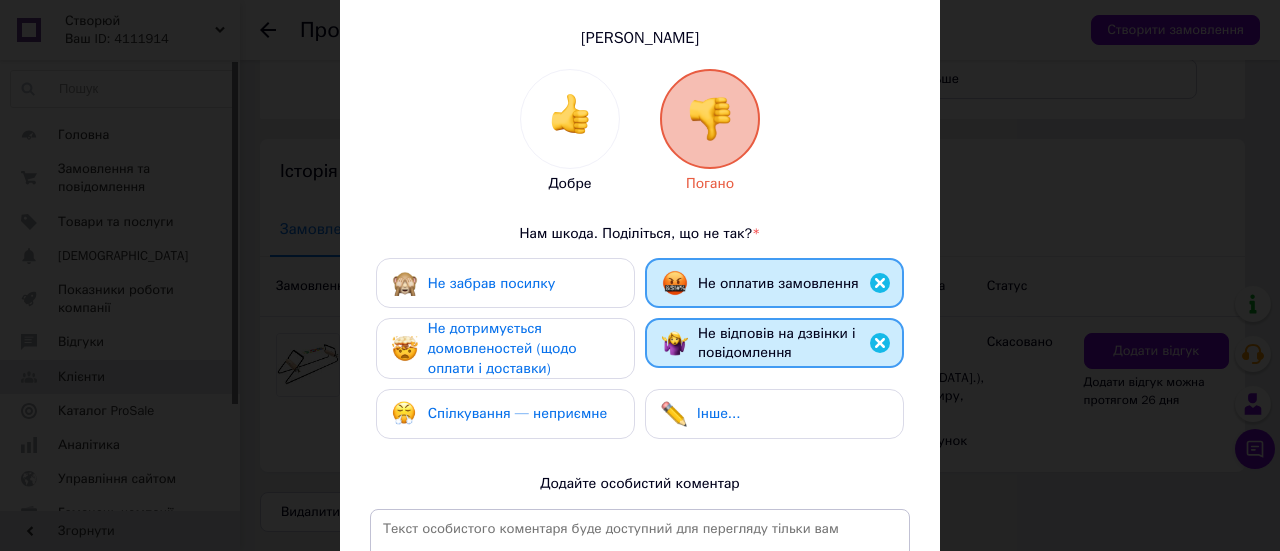 scroll, scrollTop: 200, scrollLeft: 0, axis: vertical 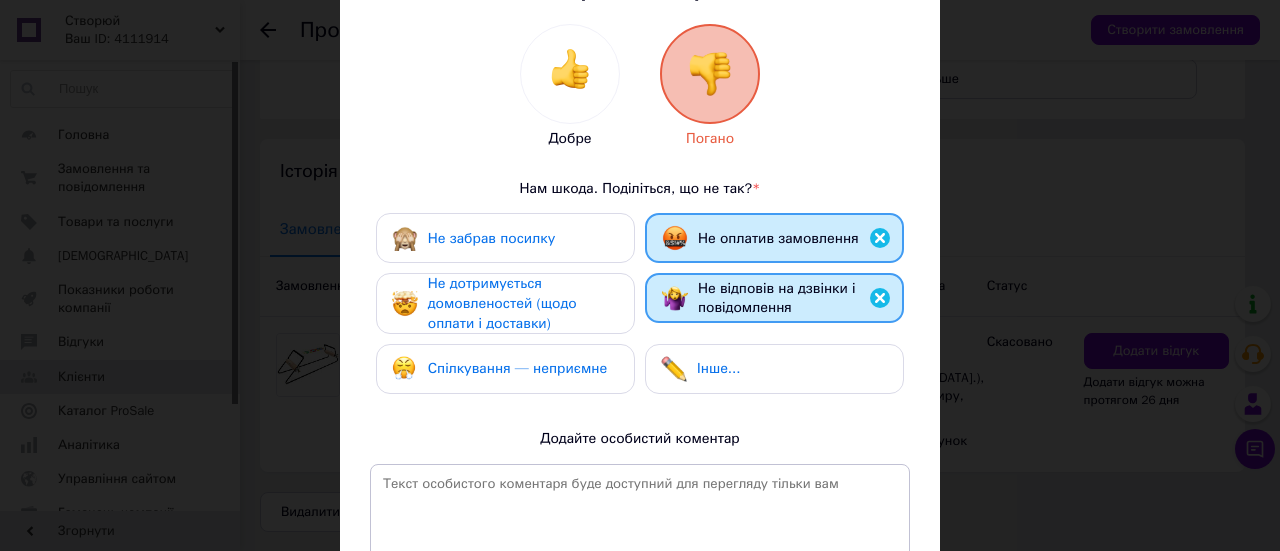 click on "Не дотримується домовленостей (щодо оплати і доставки)" at bounding box center [523, 303] 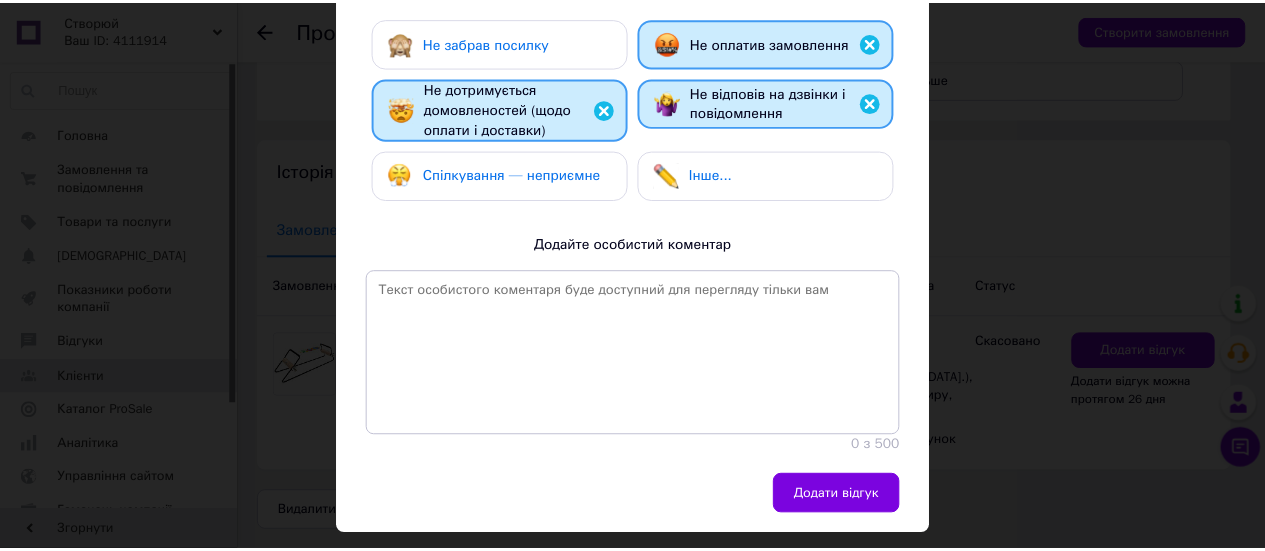 scroll, scrollTop: 400, scrollLeft: 0, axis: vertical 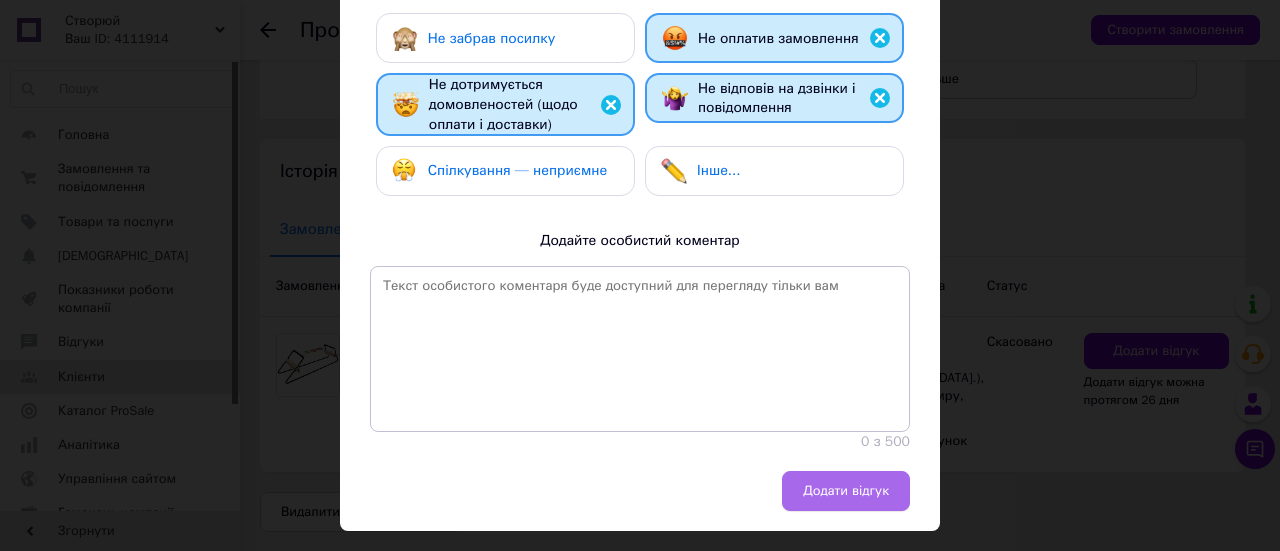 click on "Додати відгук" at bounding box center [846, 491] 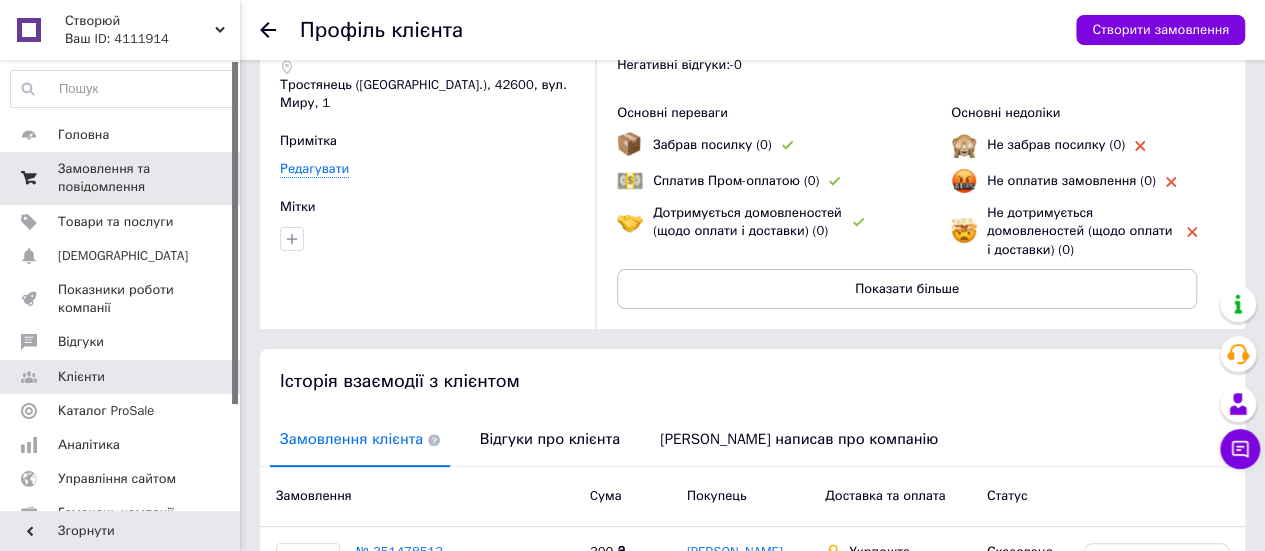 scroll, scrollTop: 16, scrollLeft: 0, axis: vertical 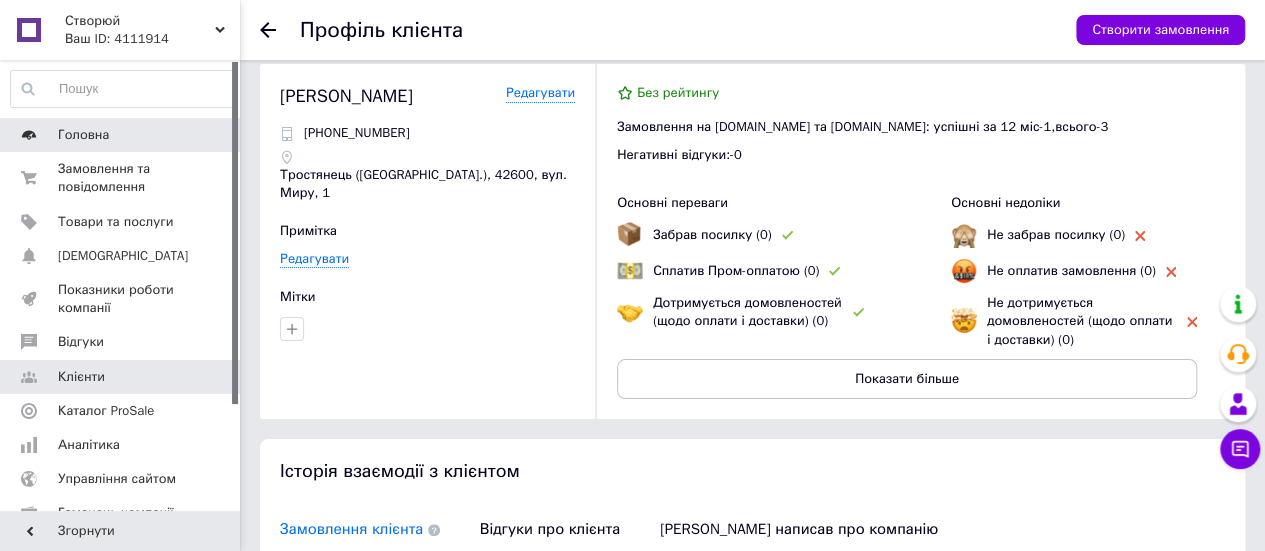 click on "Головна" at bounding box center [123, 135] 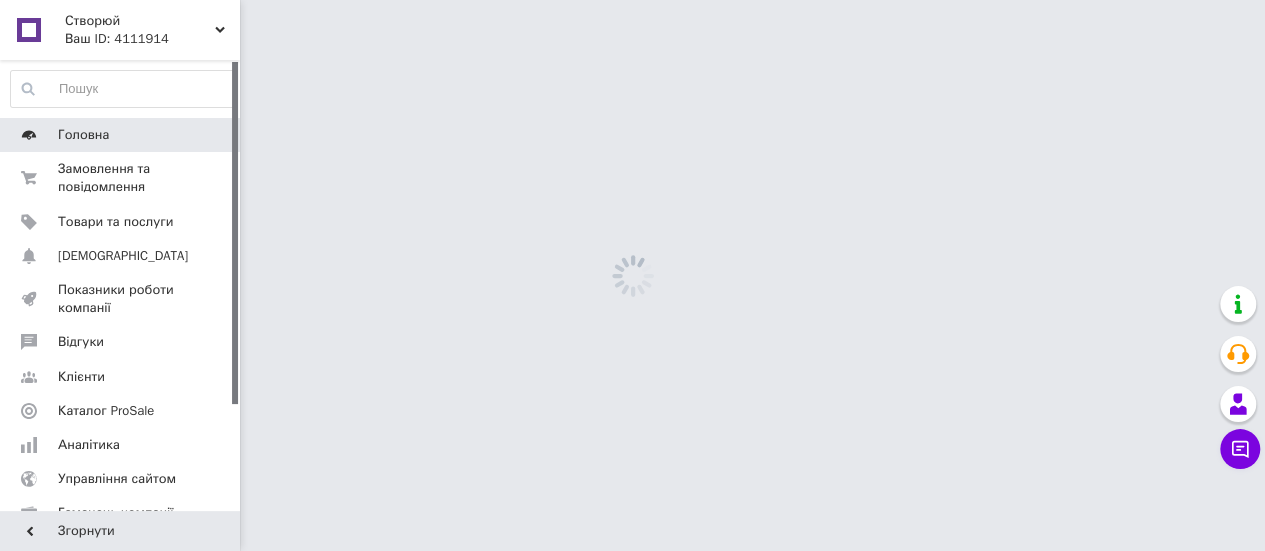 scroll, scrollTop: 0, scrollLeft: 0, axis: both 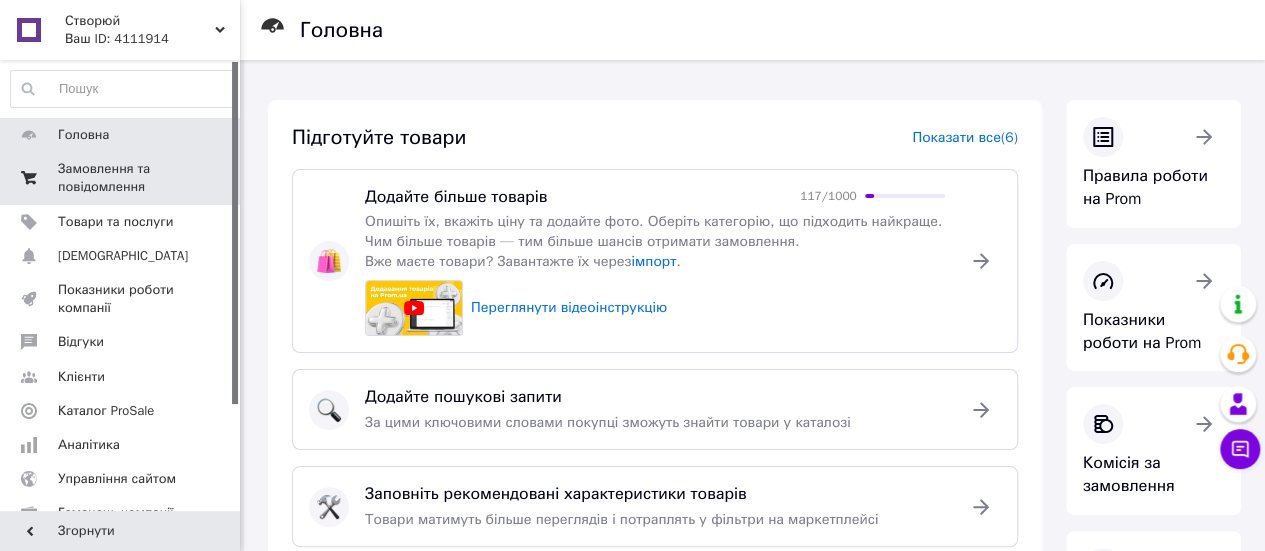 click on "Замовлення та повідомлення" at bounding box center (121, 178) 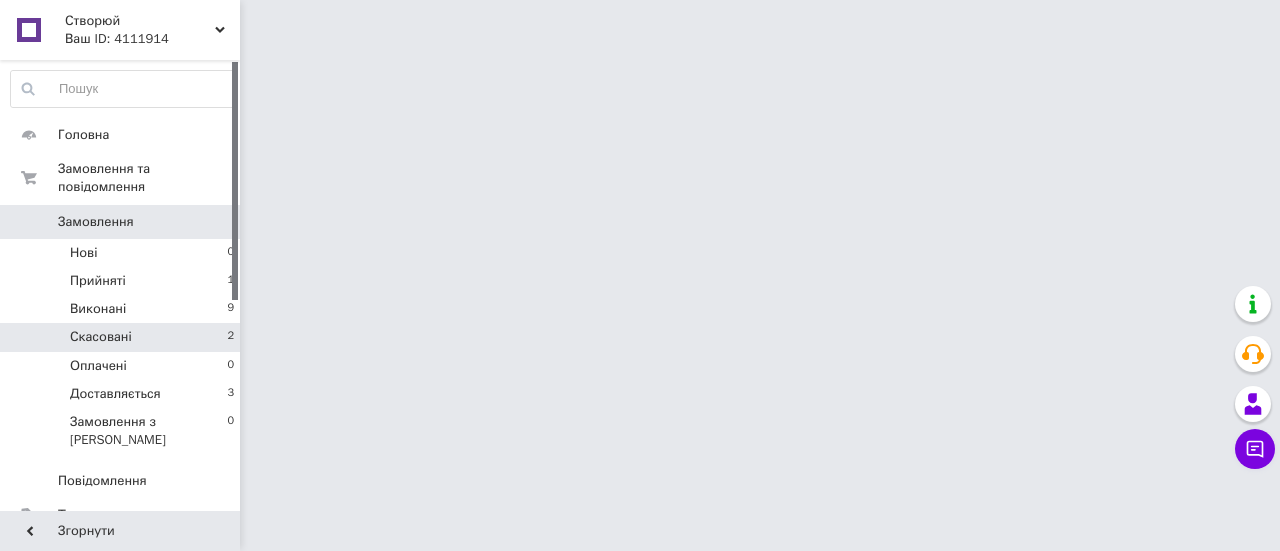 click on "Скасовані" at bounding box center [101, 337] 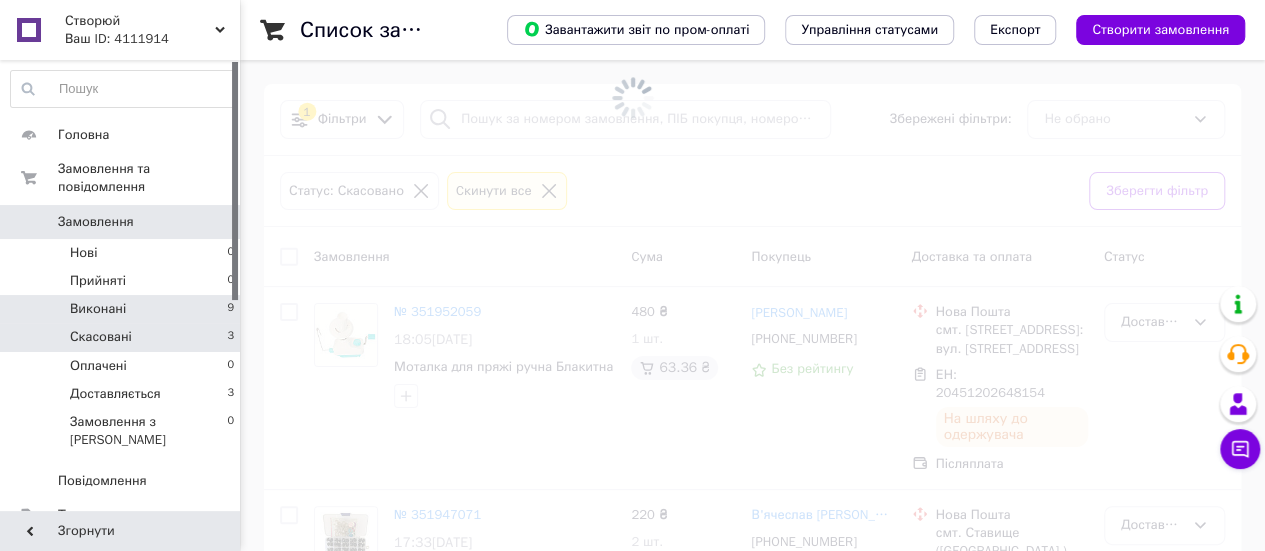 click on "Виконані 9" at bounding box center [123, 309] 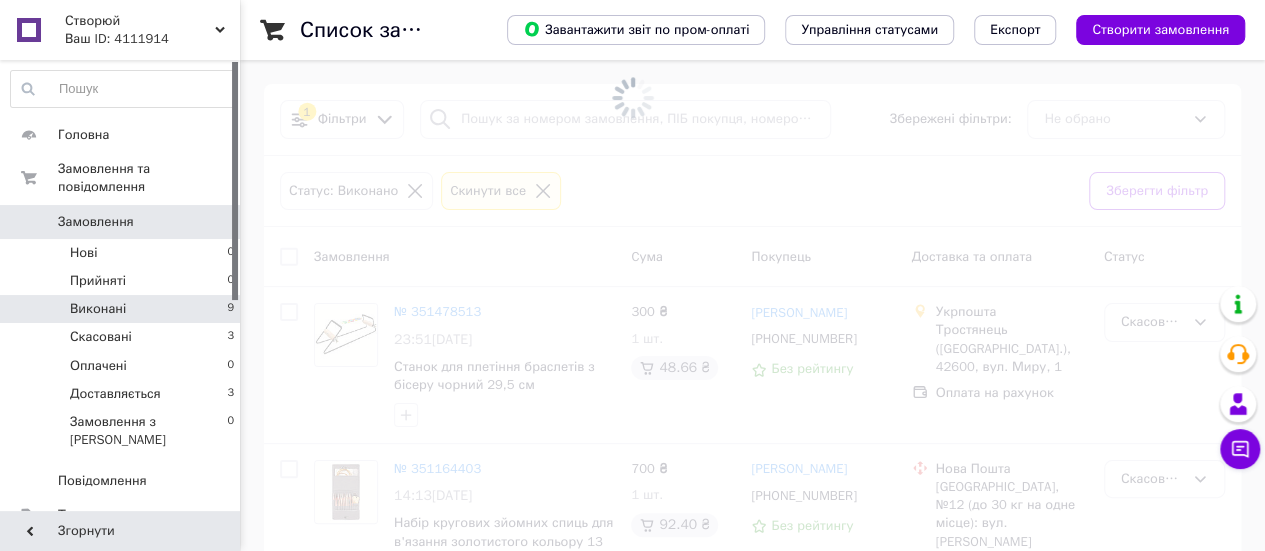 click on "Виконані 9" at bounding box center [123, 309] 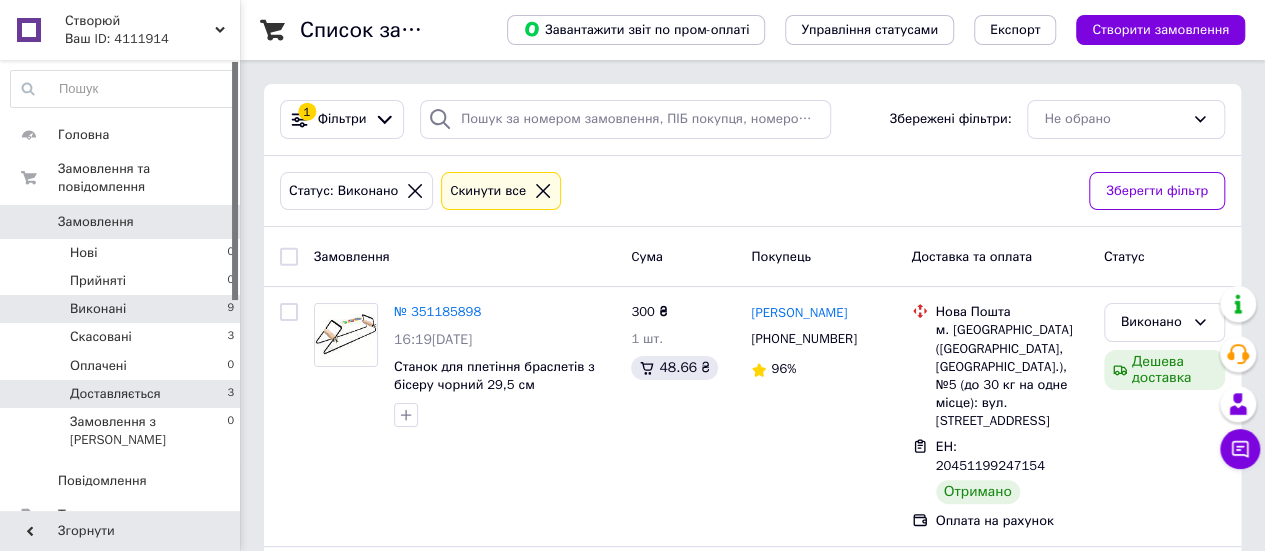 click on "Доставляється 3" at bounding box center (123, 394) 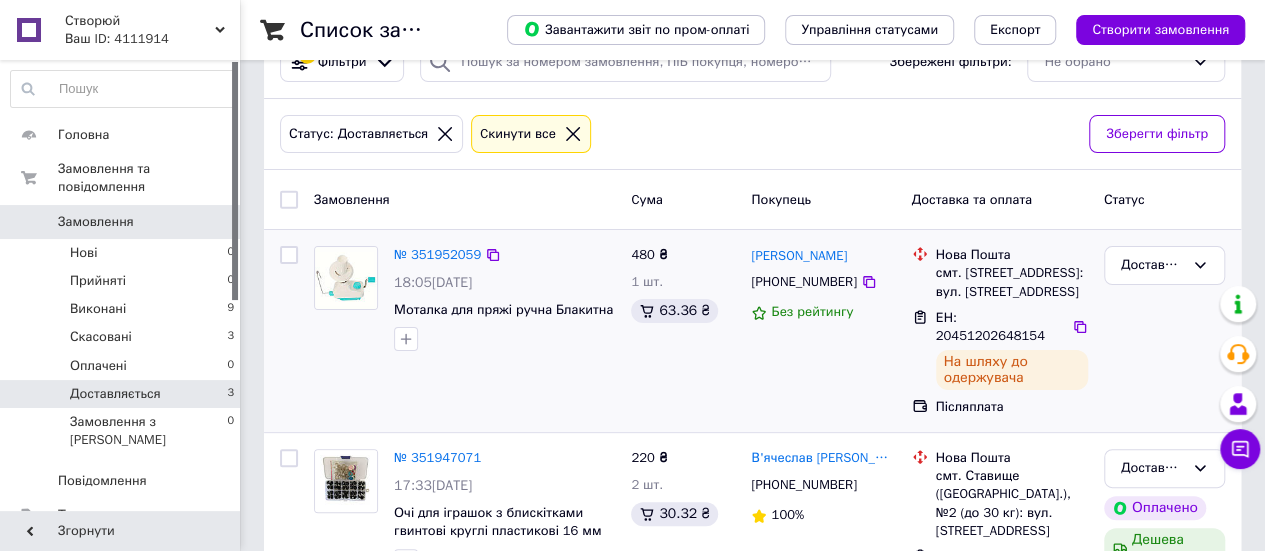 scroll, scrollTop: 100, scrollLeft: 0, axis: vertical 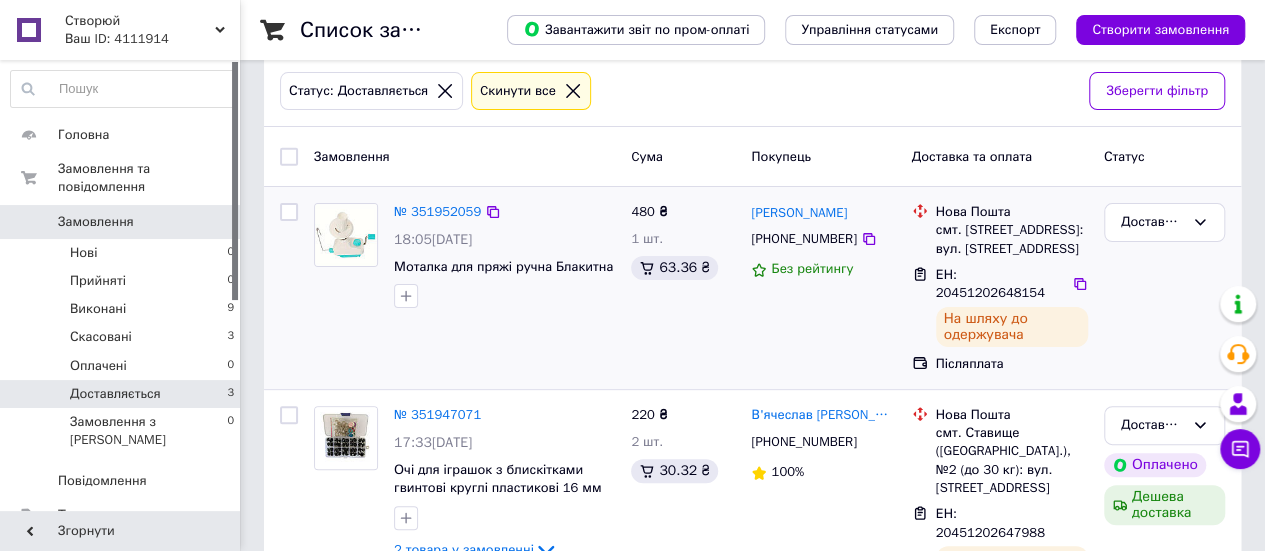 click on "Доставляється" at bounding box center (1164, 288) 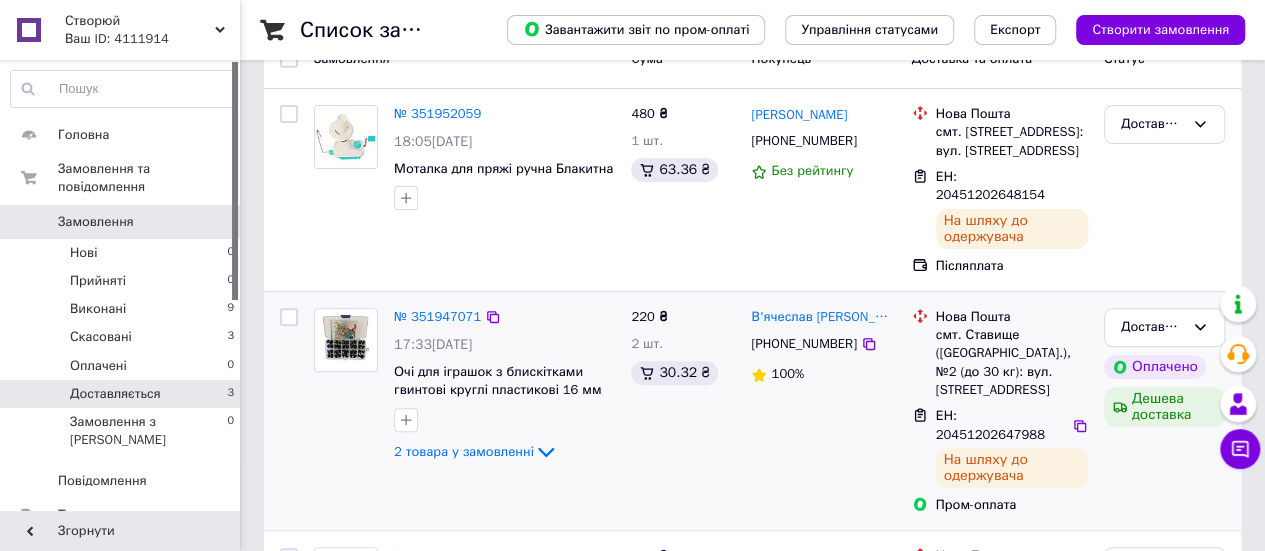 scroll, scrollTop: 366, scrollLeft: 0, axis: vertical 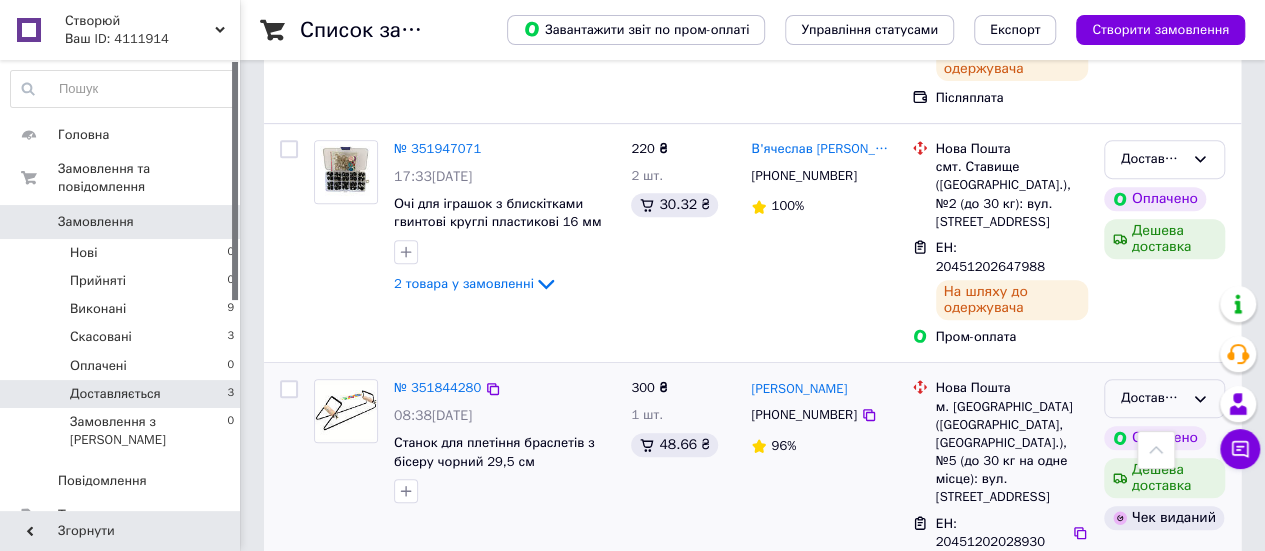 click on "Доставляється" at bounding box center (1164, 398) 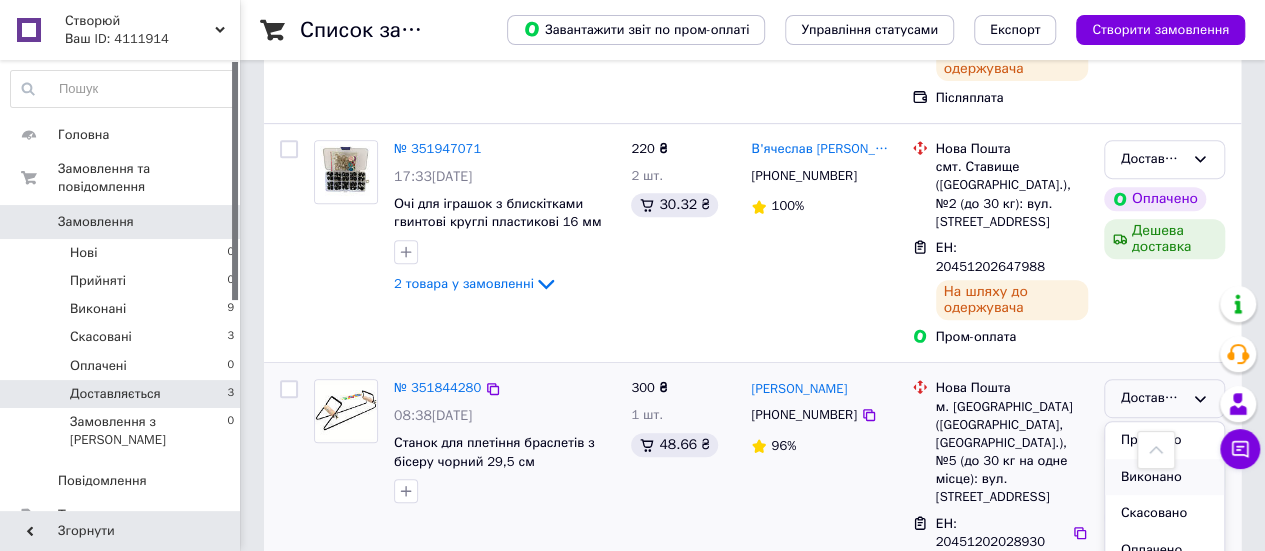 click on "Виконано" at bounding box center (1164, 477) 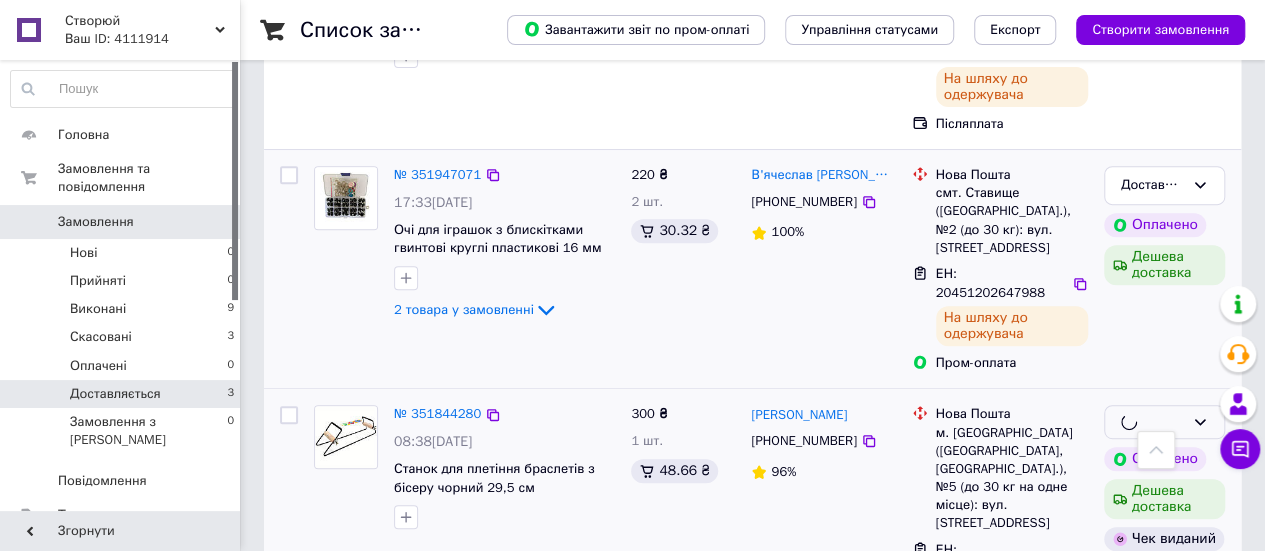 scroll, scrollTop: 266, scrollLeft: 0, axis: vertical 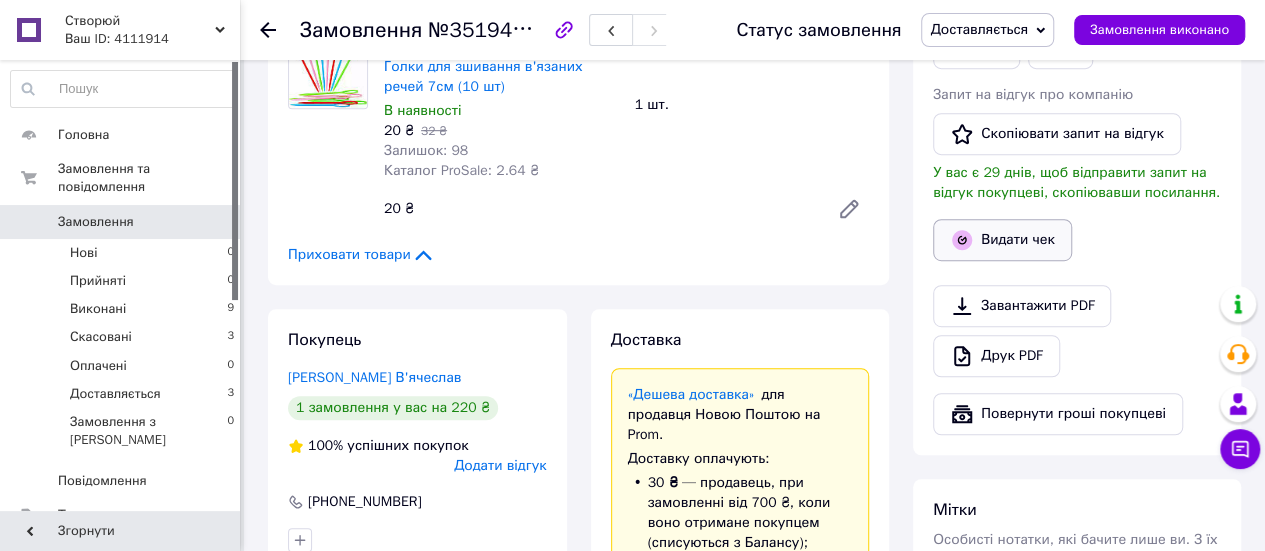 click on "Видати чек" at bounding box center [1002, 240] 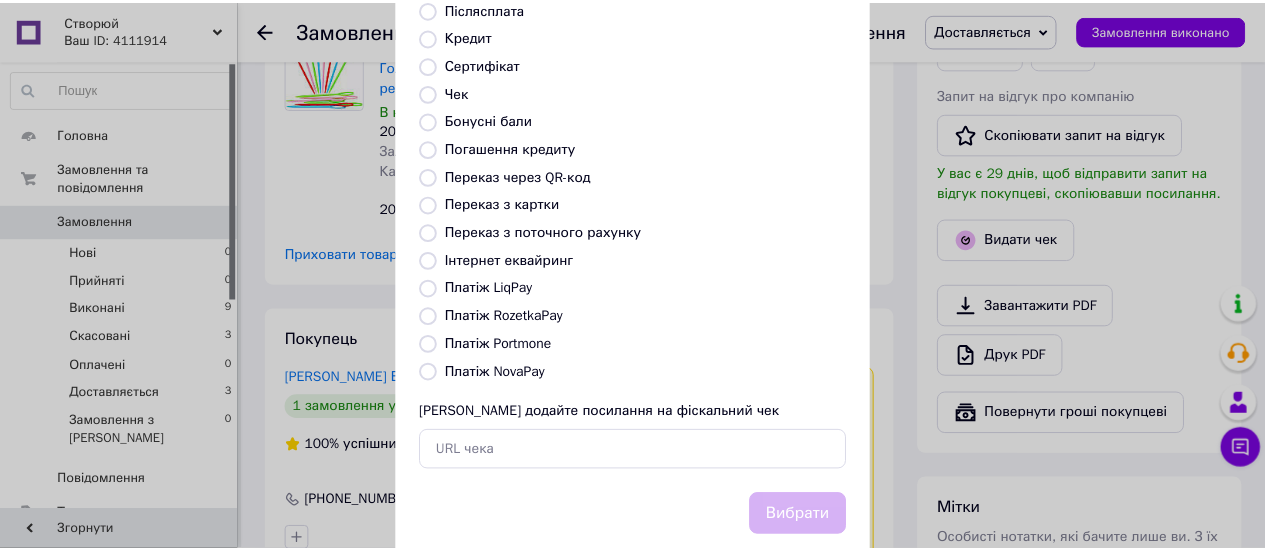 scroll, scrollTop: 306, scrollLeft: 0, axis: vertical 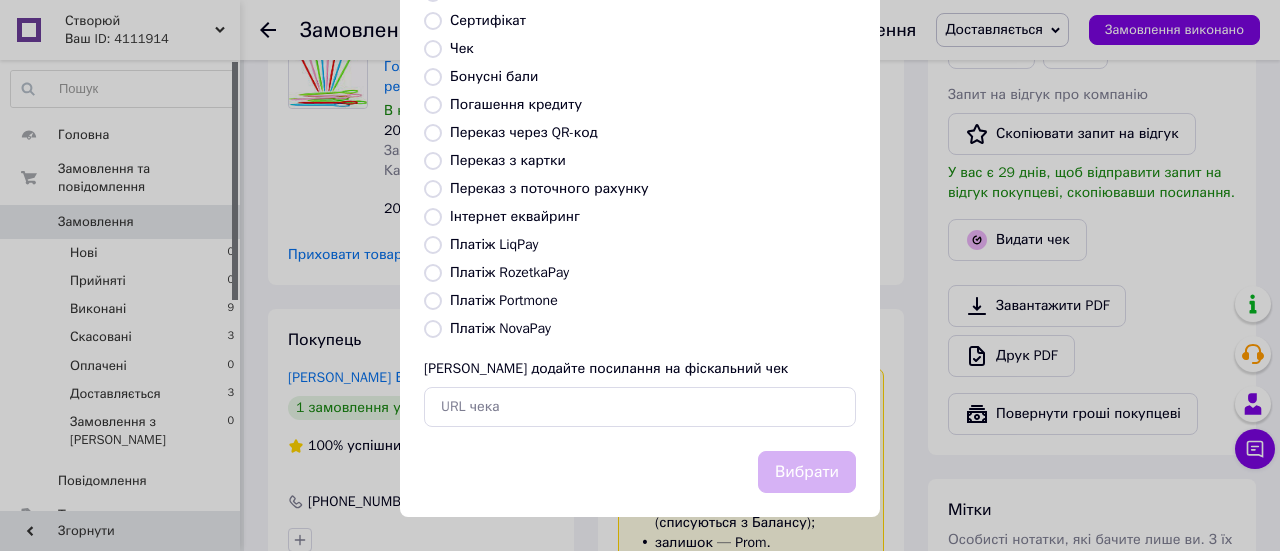 click on "Платіж RozetkaPay" at bounding box center [509, 272] 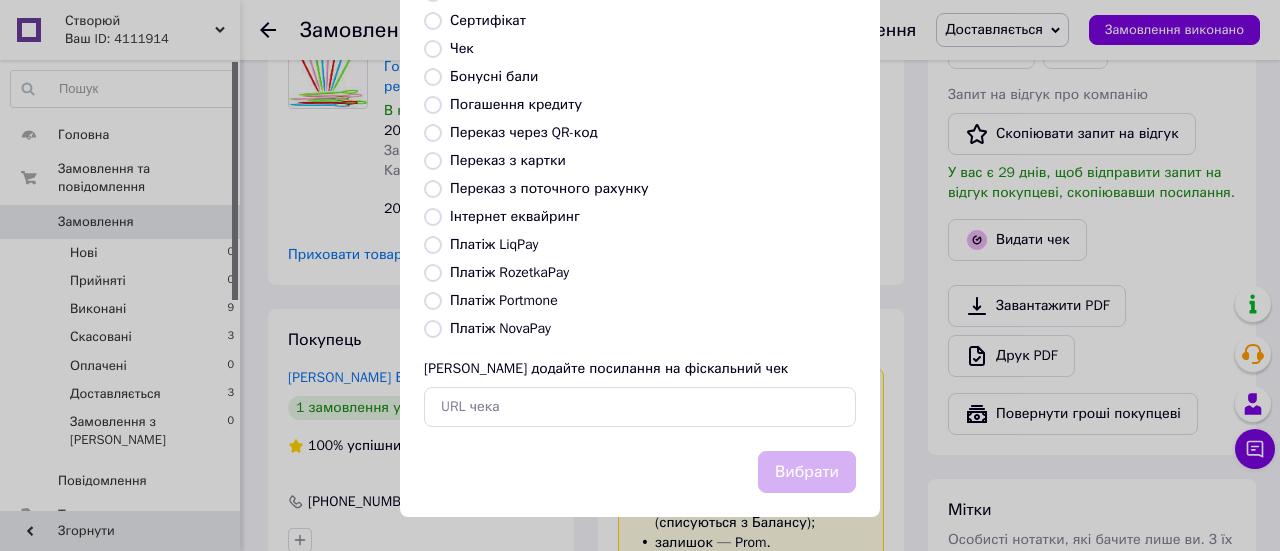radio on "true" 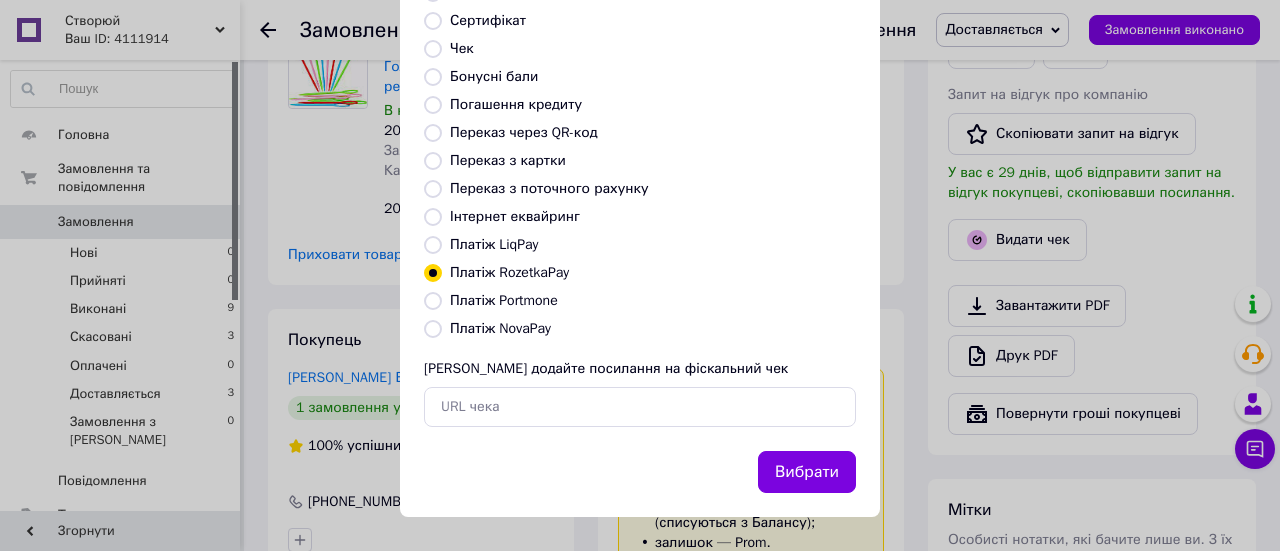 click on "Вибрати" at bounding box center (807, 472) 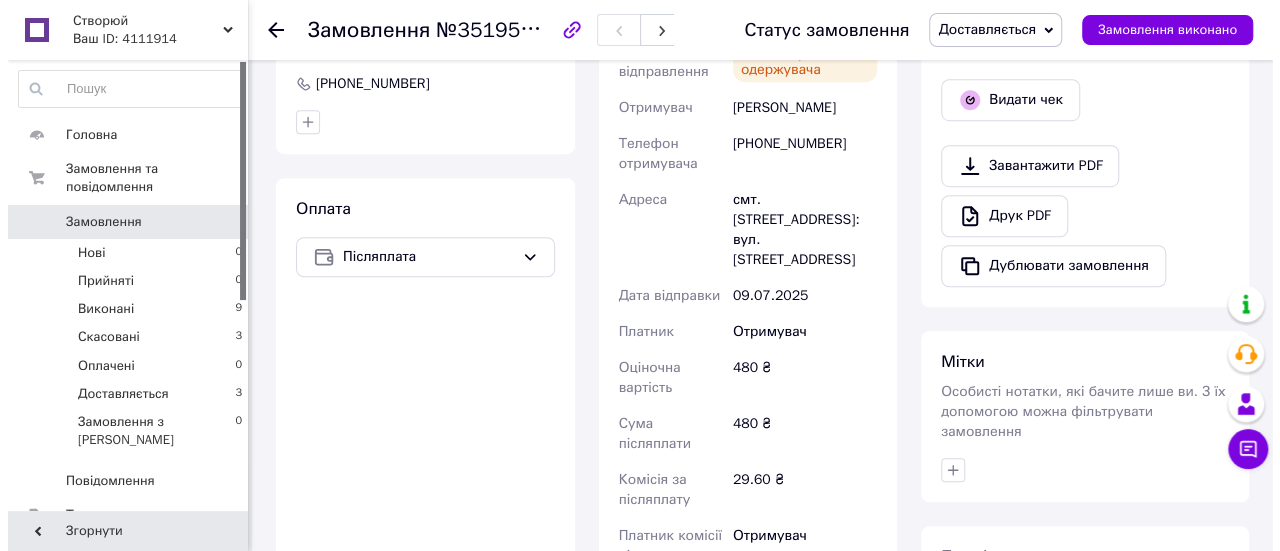 scroll, scrollTop: 500, scrollLeft: 0, axis: vertical 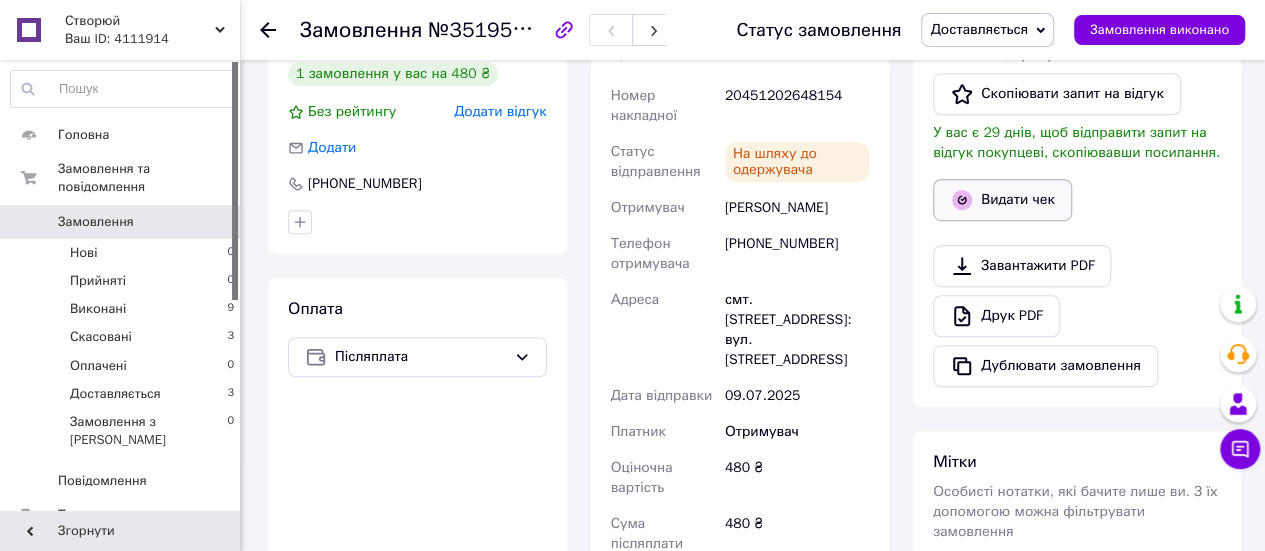click on "Видати чек" at bounding box center (1002, 200) 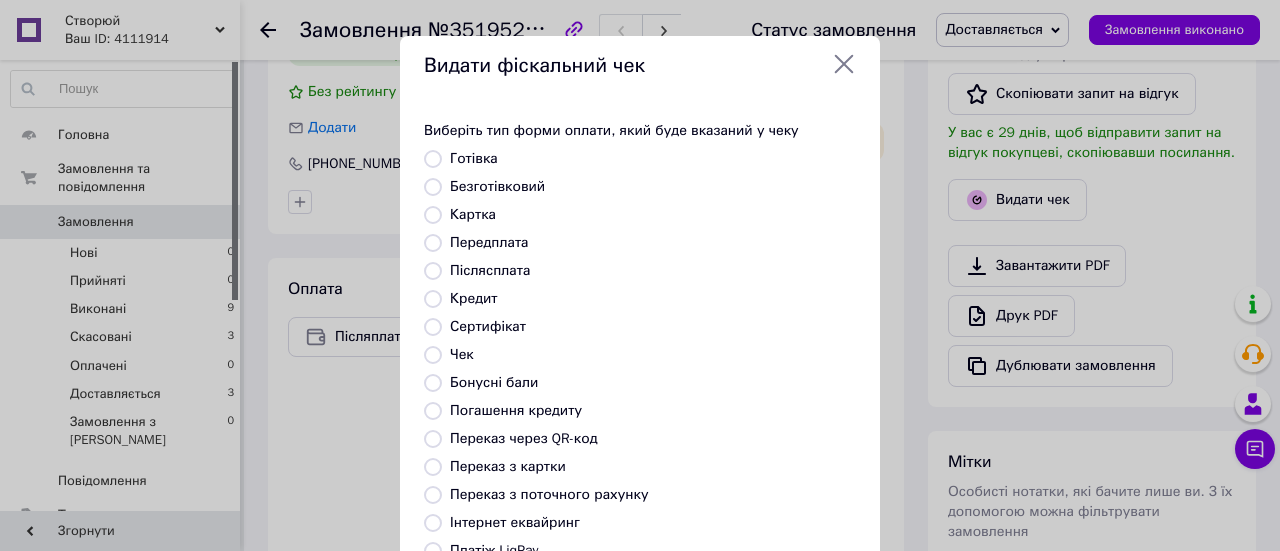 click on "Післясплата" at bounding box center [490, 270] 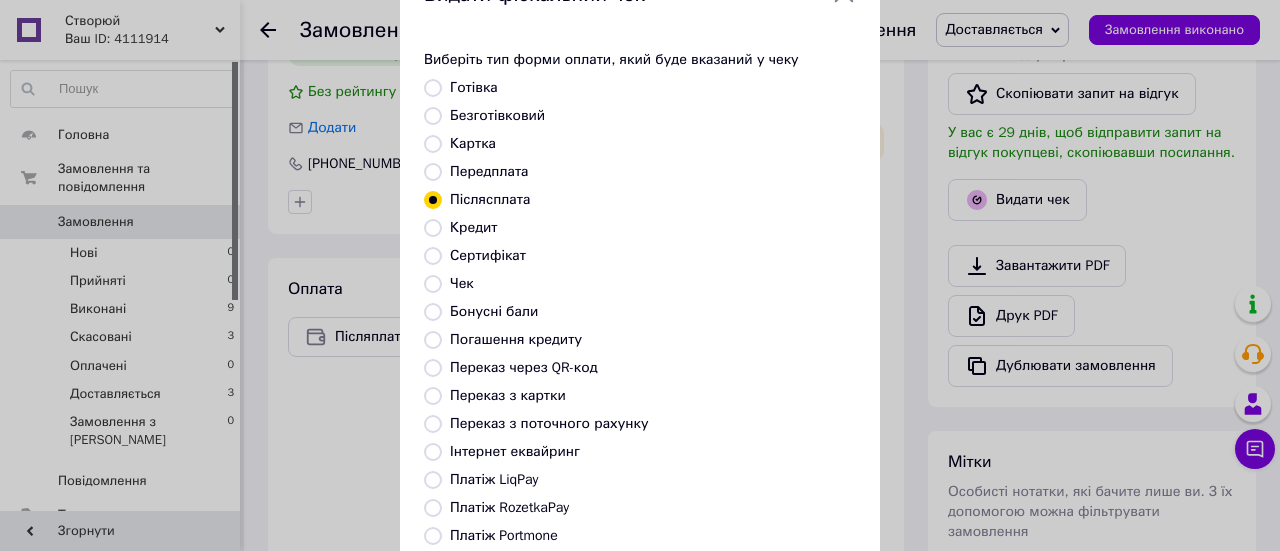 scroll, scrollTop: 200, scrollLeft: 0, axis: vertical 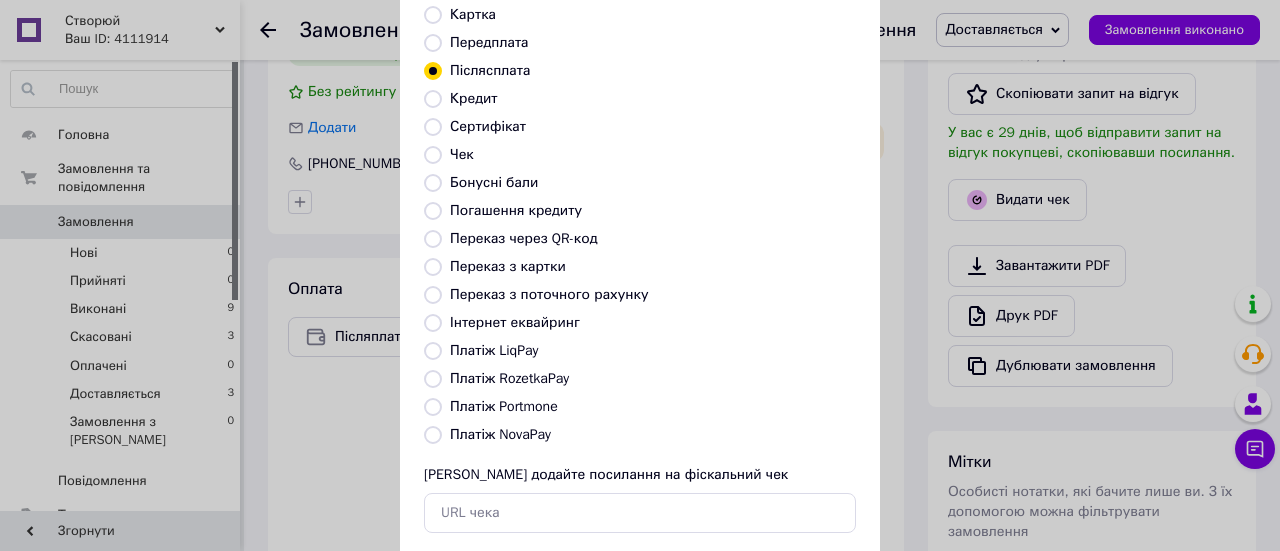 click on "Платіж NovaPay" at bounding box center [500, 434] 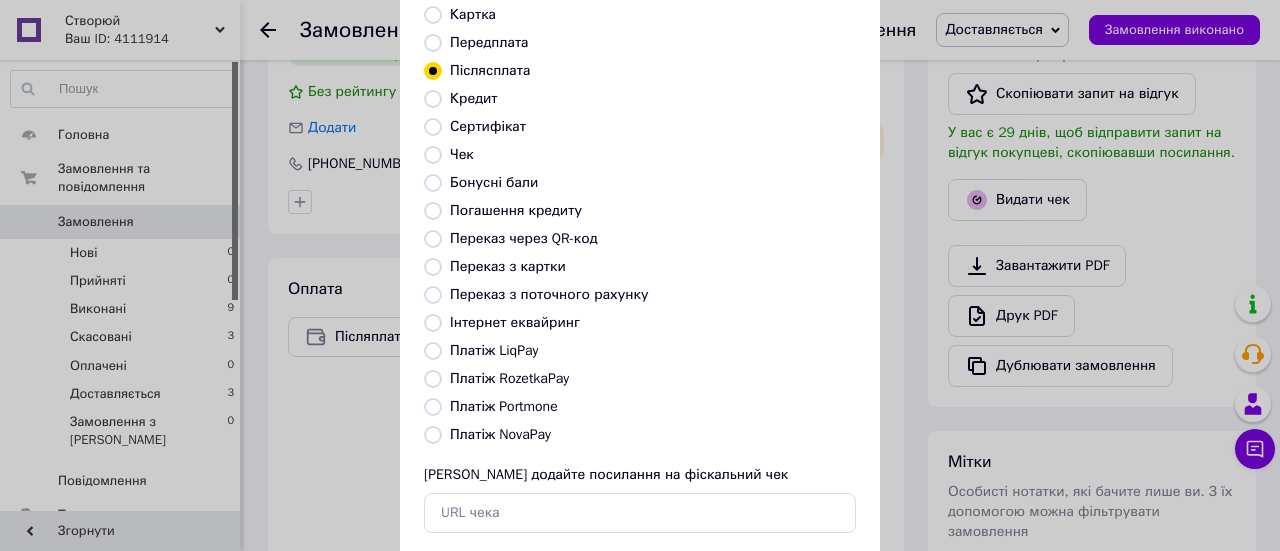 radio on "true" 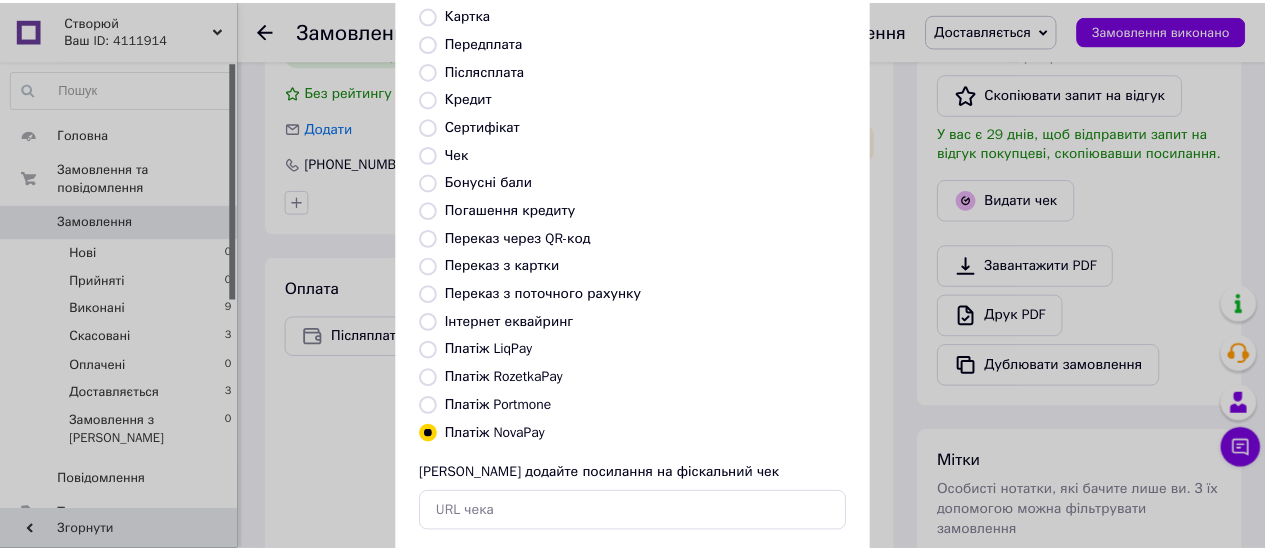 scroll, scrollTop: 306, scrollLeft: 0, axis: vertical 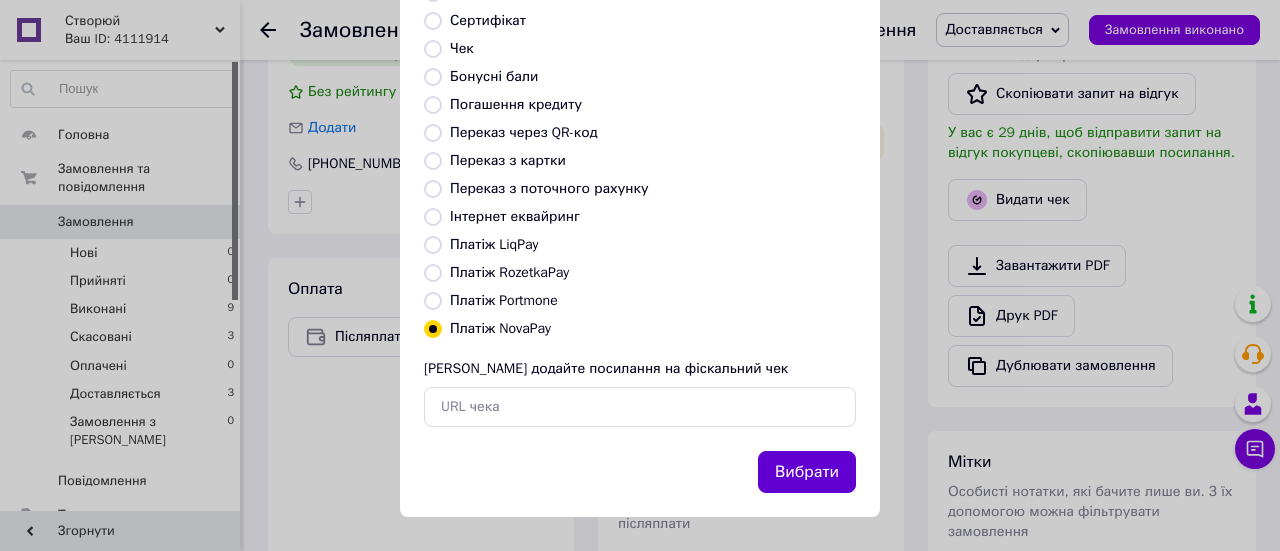 click on "Вибрати" at bounding box center (807, 472) 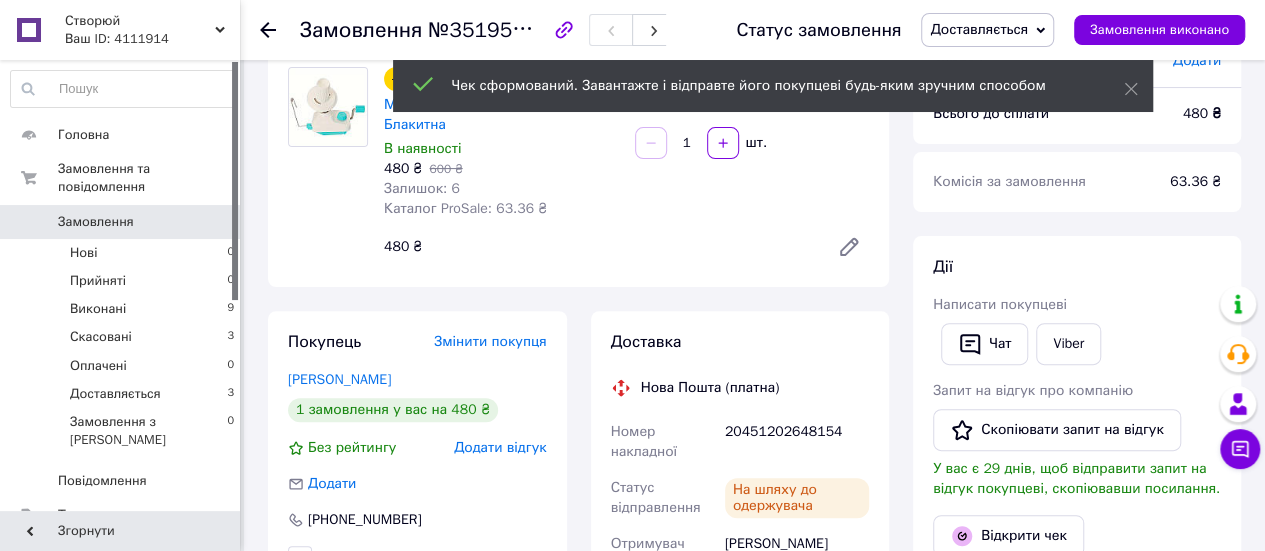 scroll, scrollTop: 0, scrollLeft: 0, axis: both 